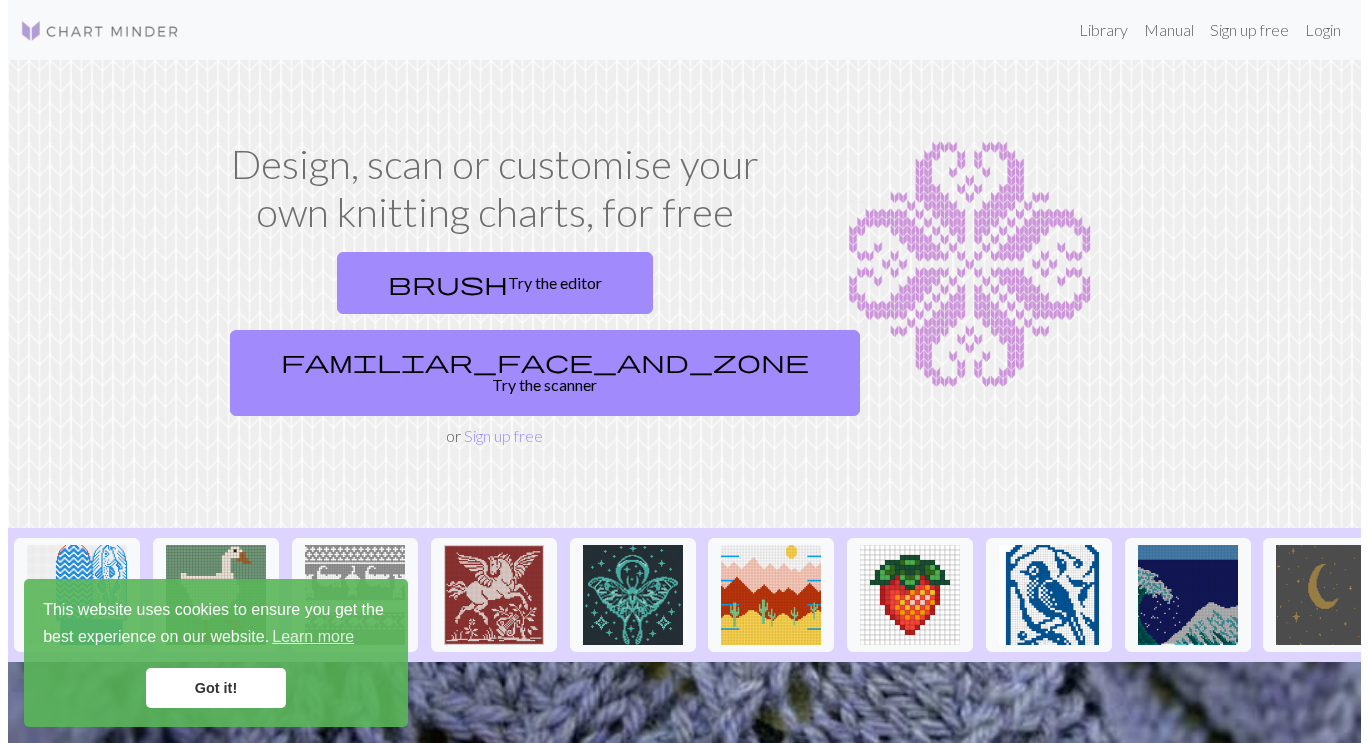 scroll, scrollTop: 0, scrollLeft: 0, axis: both 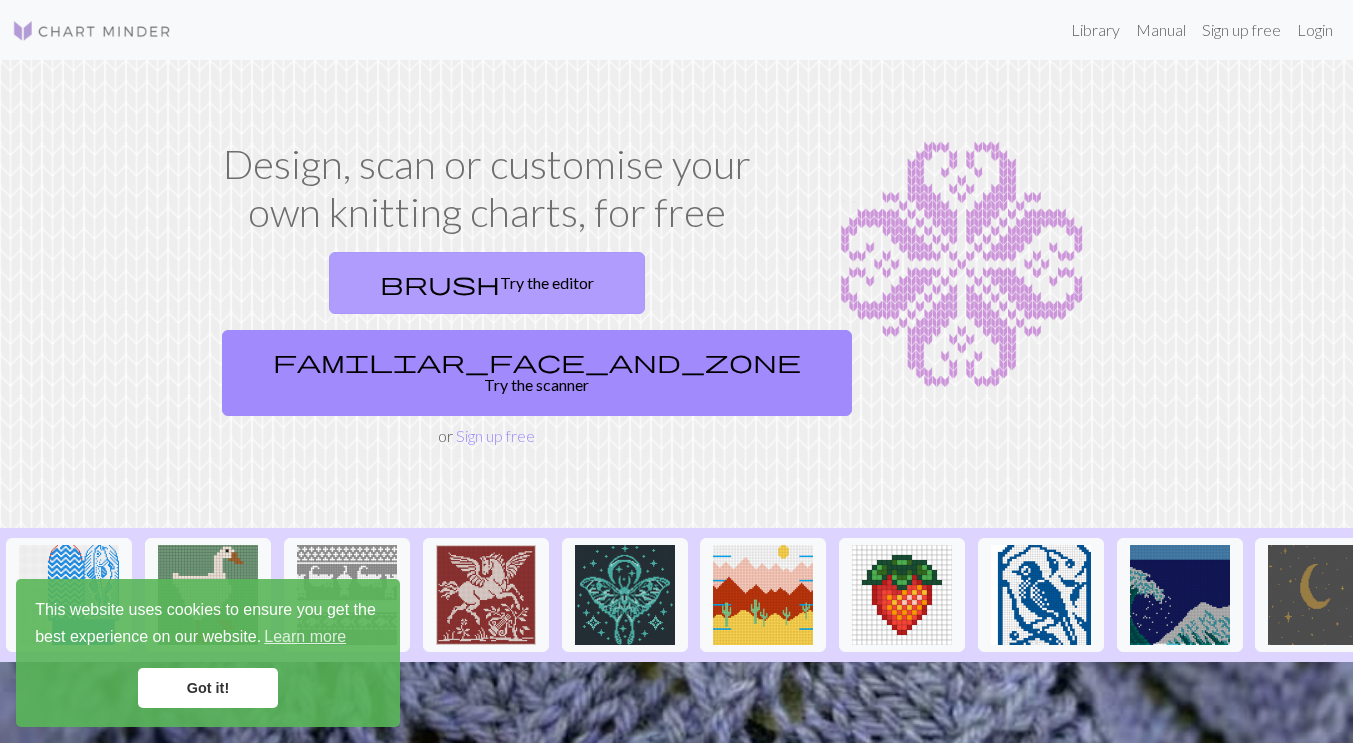 click on "brush  Try the editor" at bounding box center (487, 283) 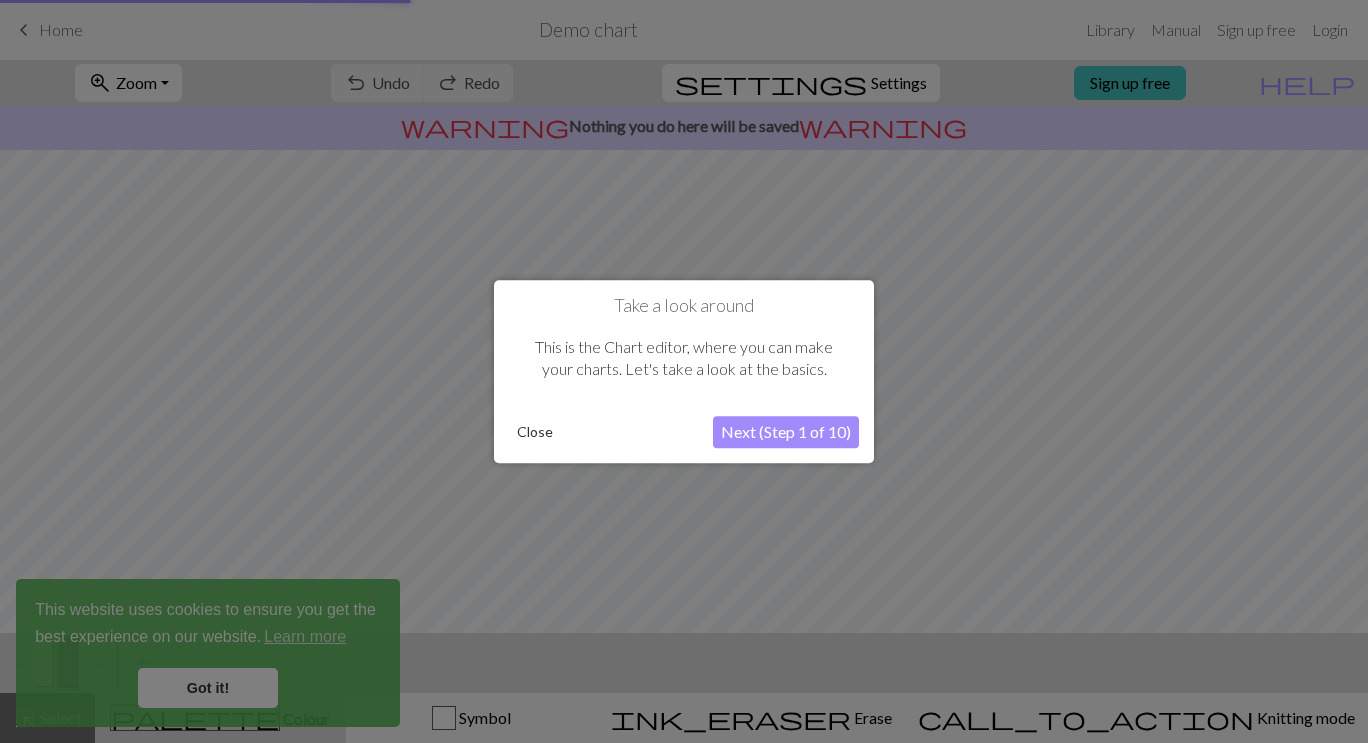 scroll, scrollTop: 0, scrollLeft: 0, axis: both 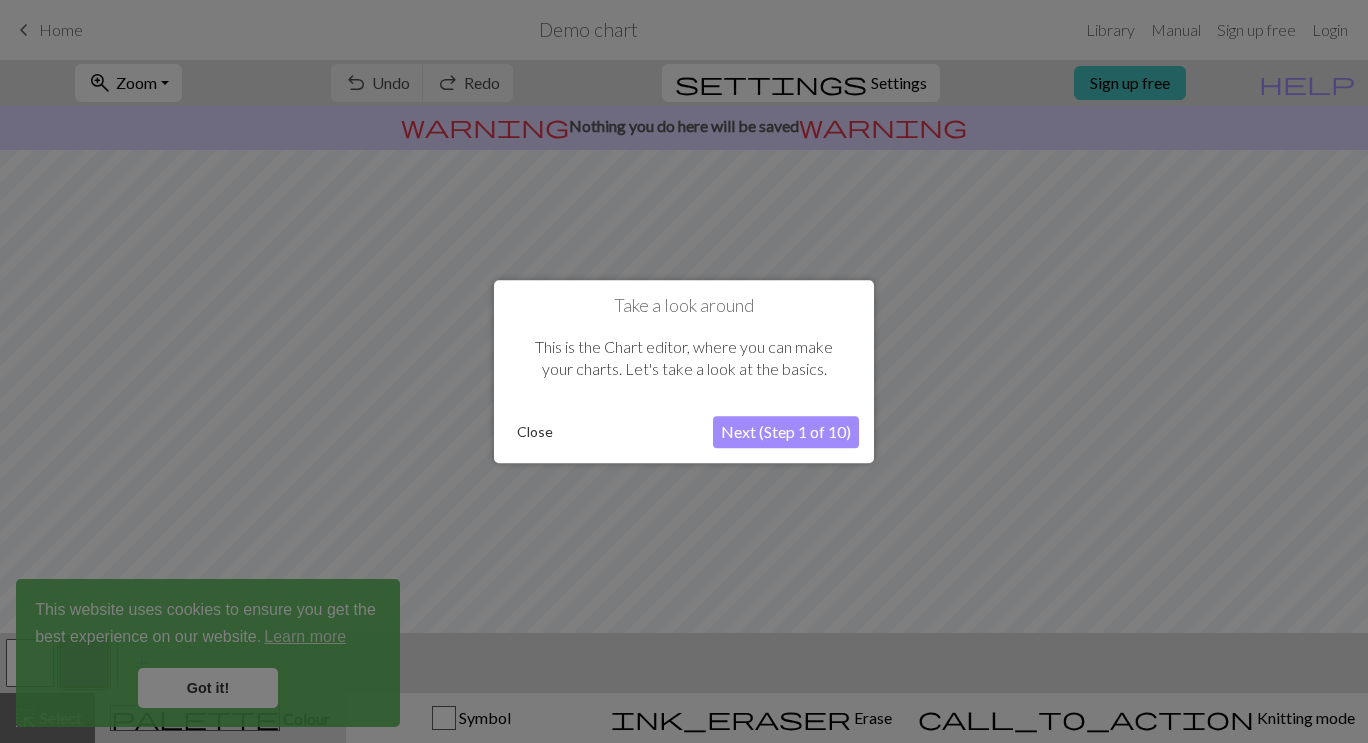 click on "Close" at bounding box center (535, 432) 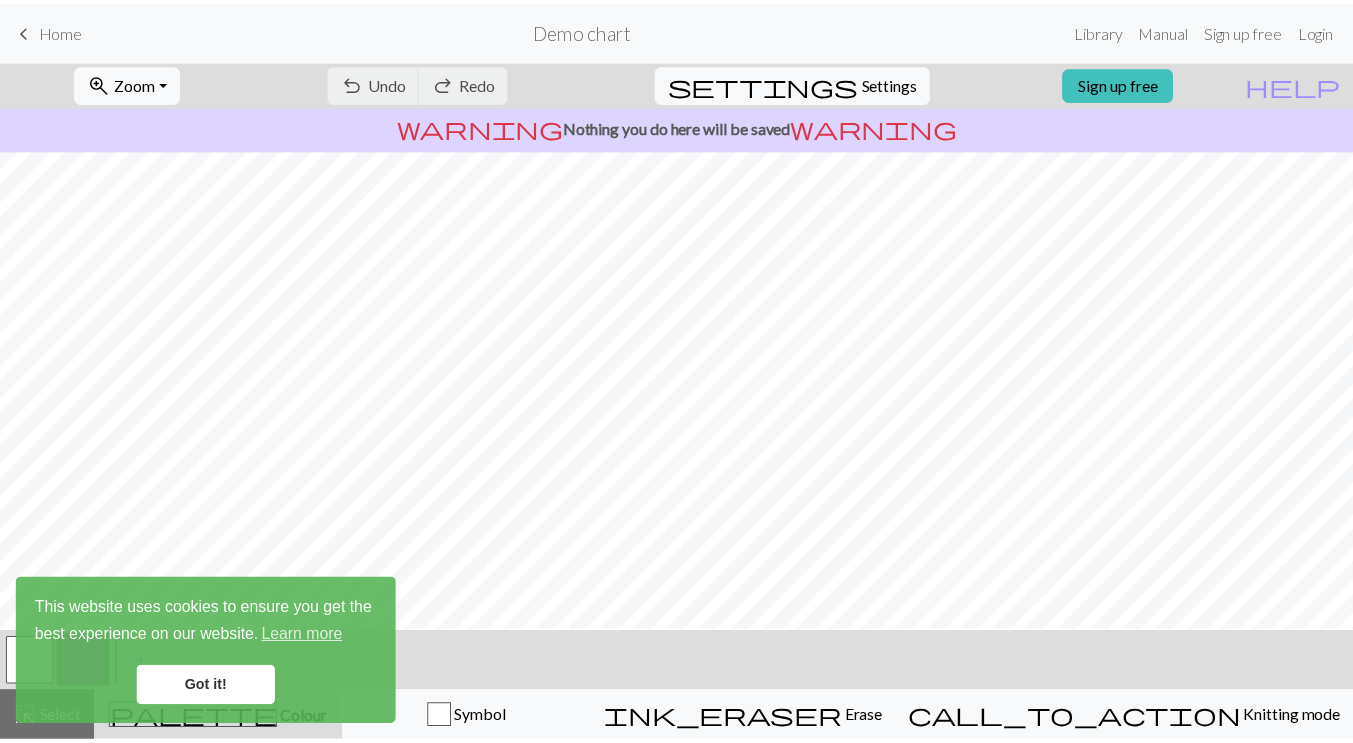 scroll, scrollTop: 30, scrollLeft: 0, axis: vertical 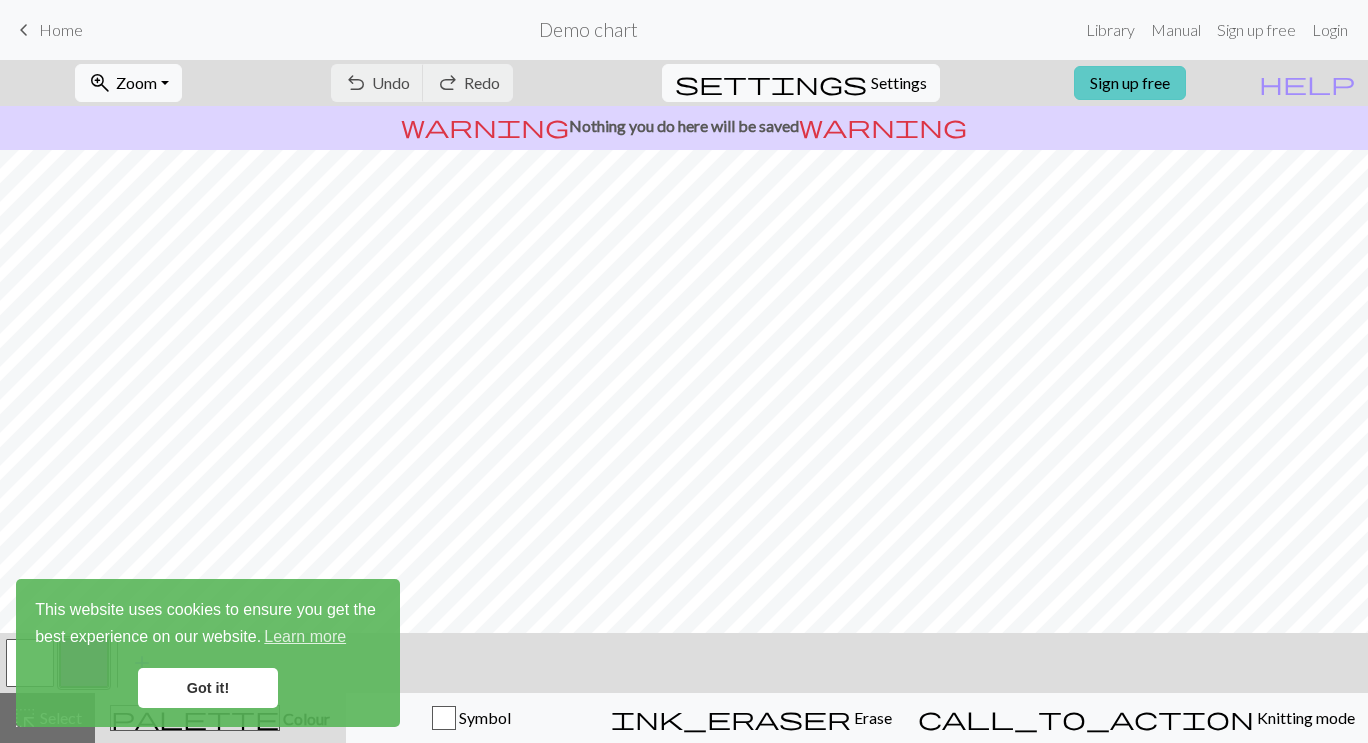 click on "Sign up free" at bounding box center [1130, 83] 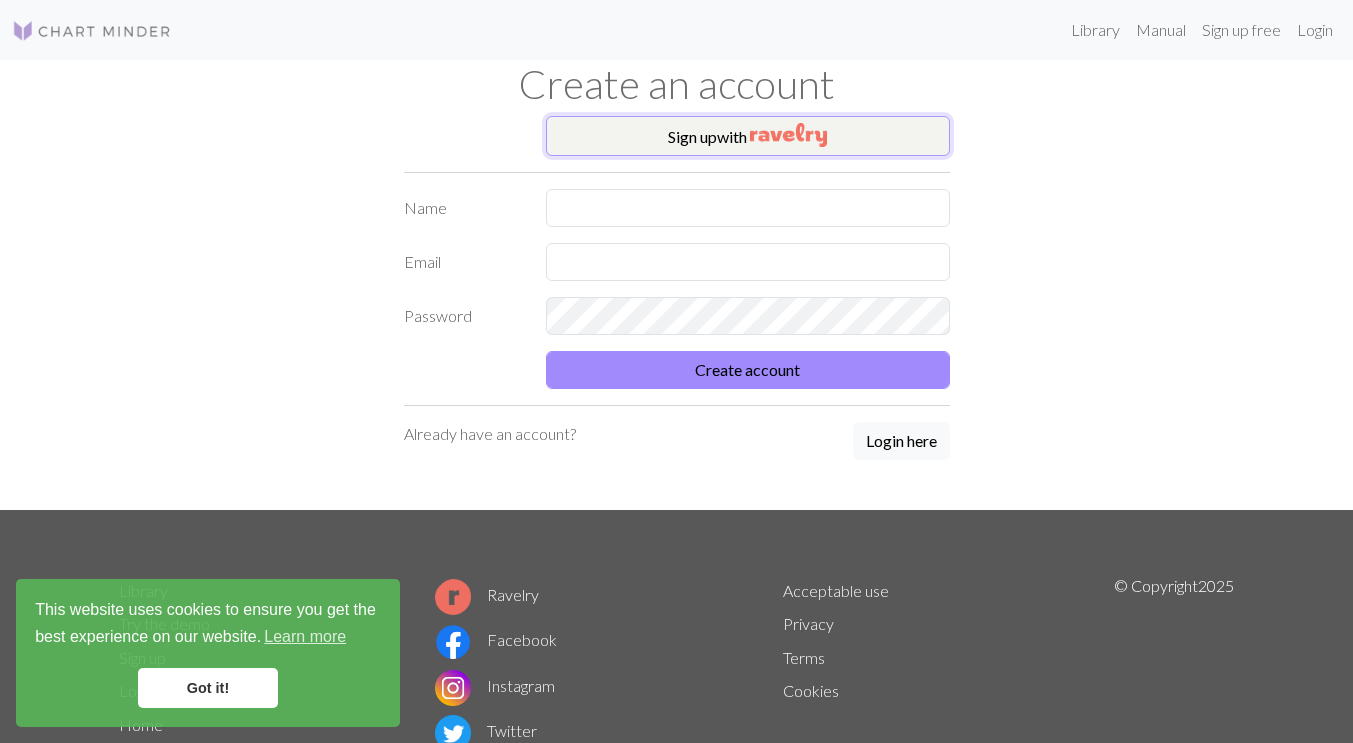 click on "Sign up  with" at bounding box center (748, 136) 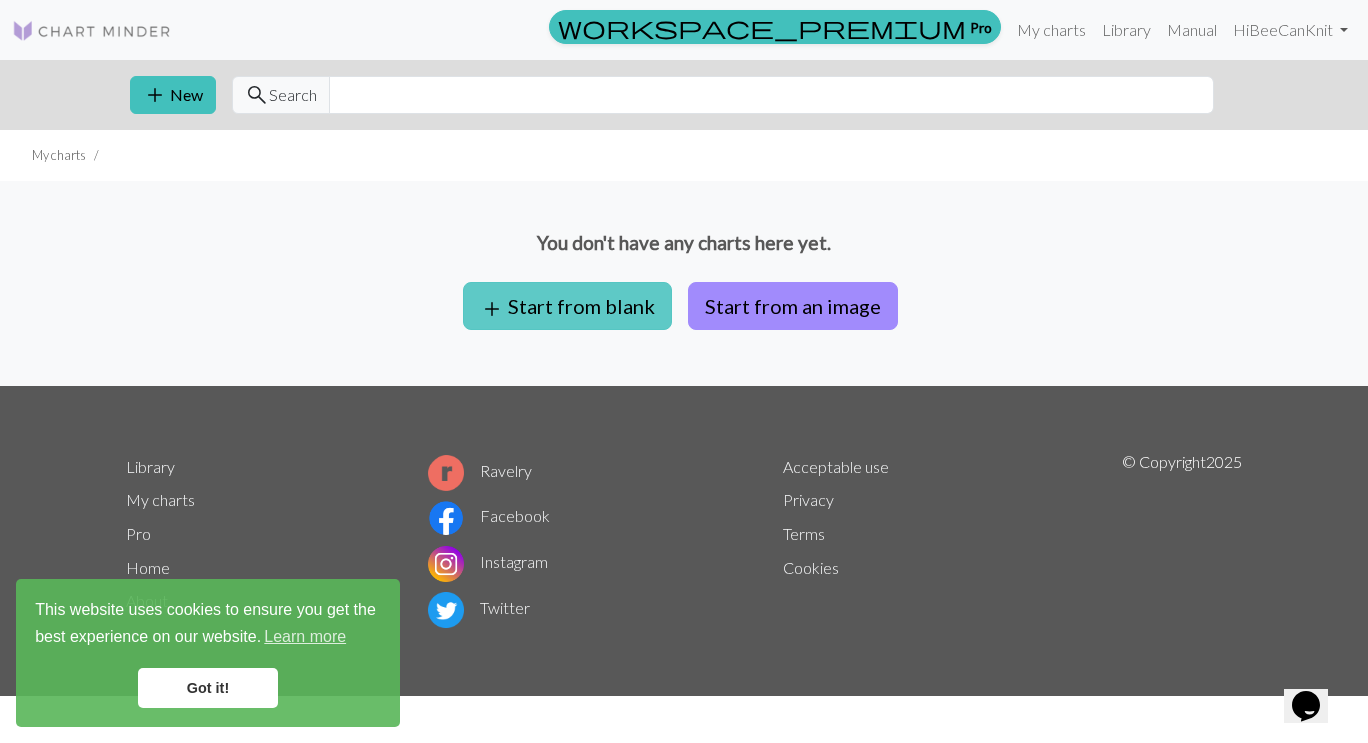 click on "add   Start from blank" at bounding box center (567, 306) 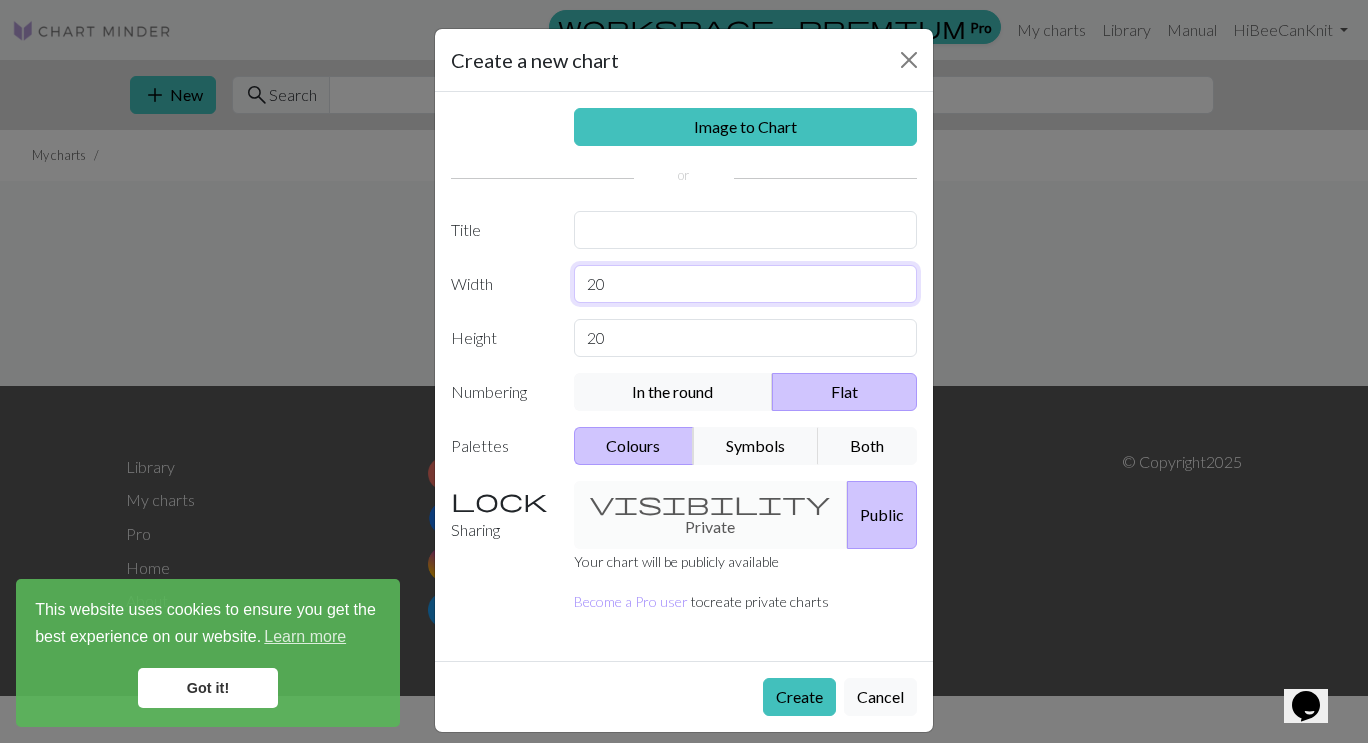 drag, startPoint x: 621, startPoint y: 282, endPoint x: 525, endPoint y: 283, distance: 96.00521 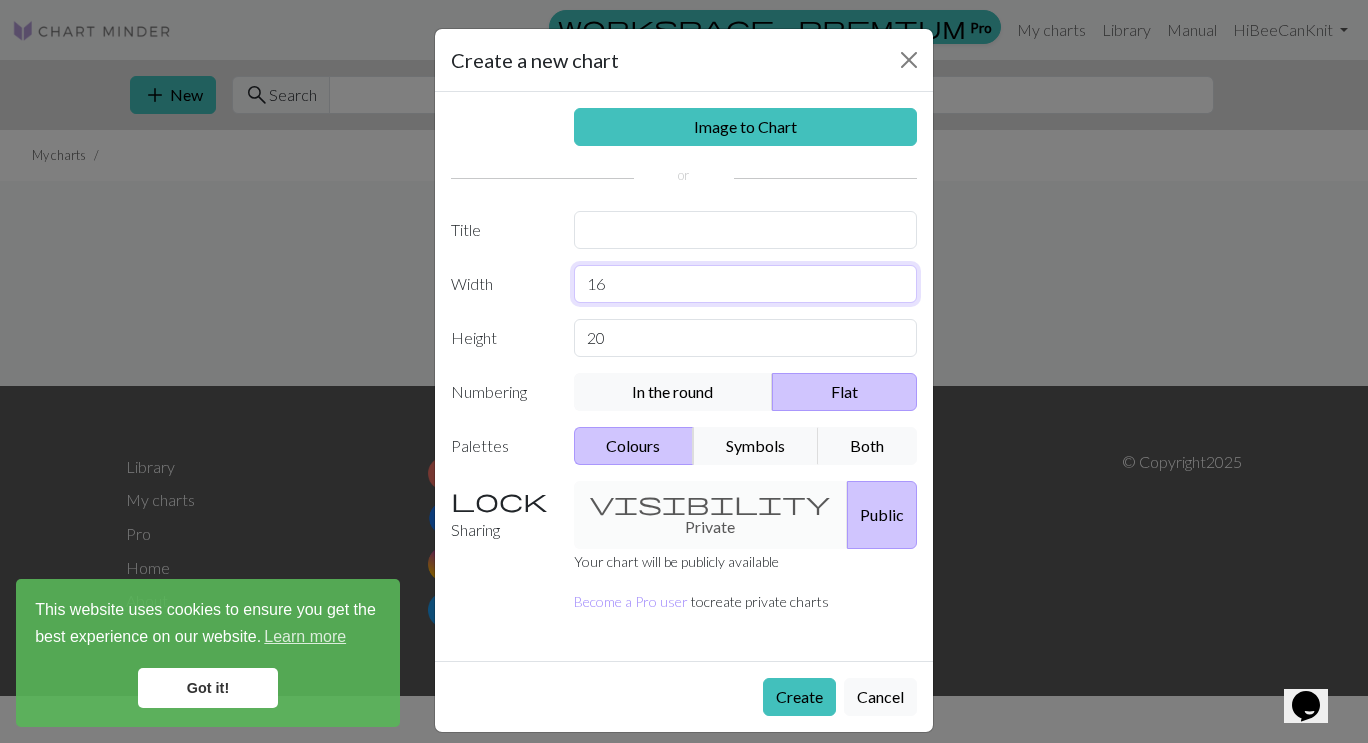 type on "16" 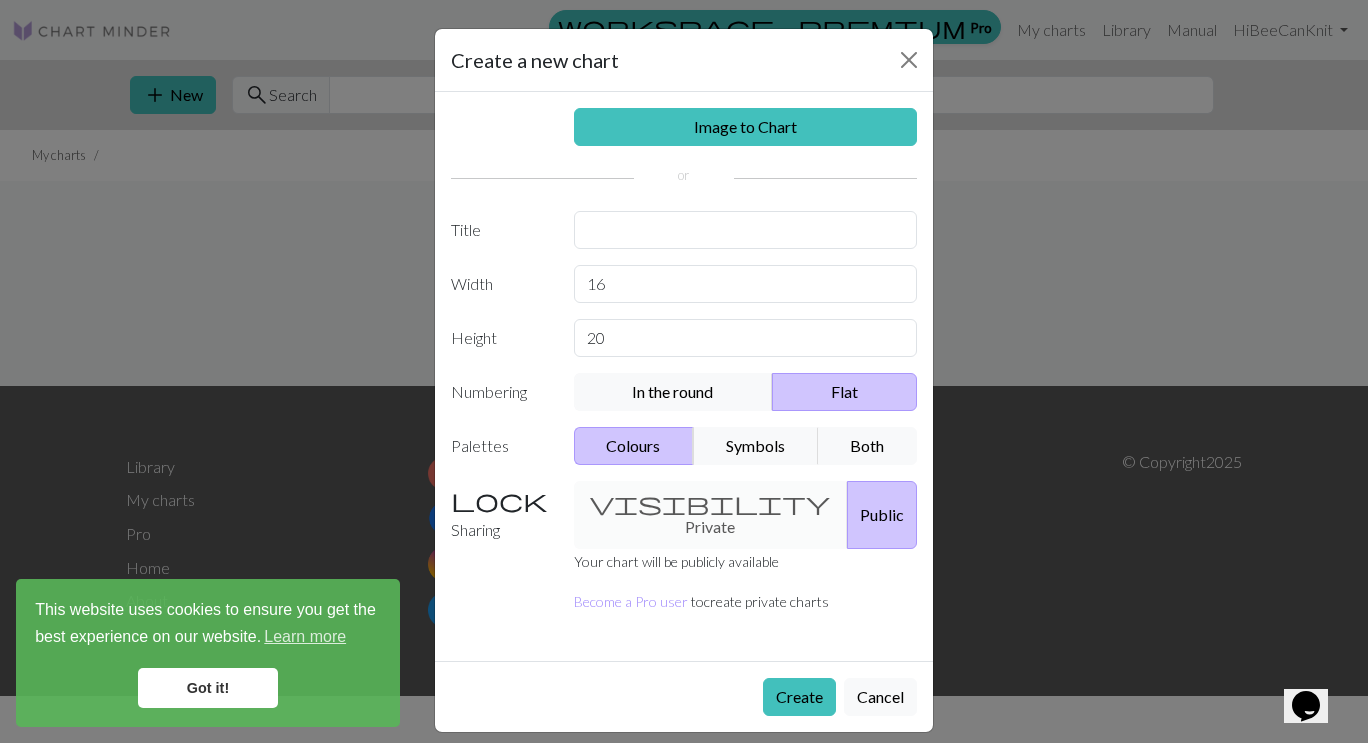click on "Image to Chart Title Width 16 Height 20 Numbering In the round Flat Palettes Colours Symbols Both Sharing visibility  Private Public Your chart will be publicly available Become a Pro user   to  create private charts" at bounding box center [684, 376] 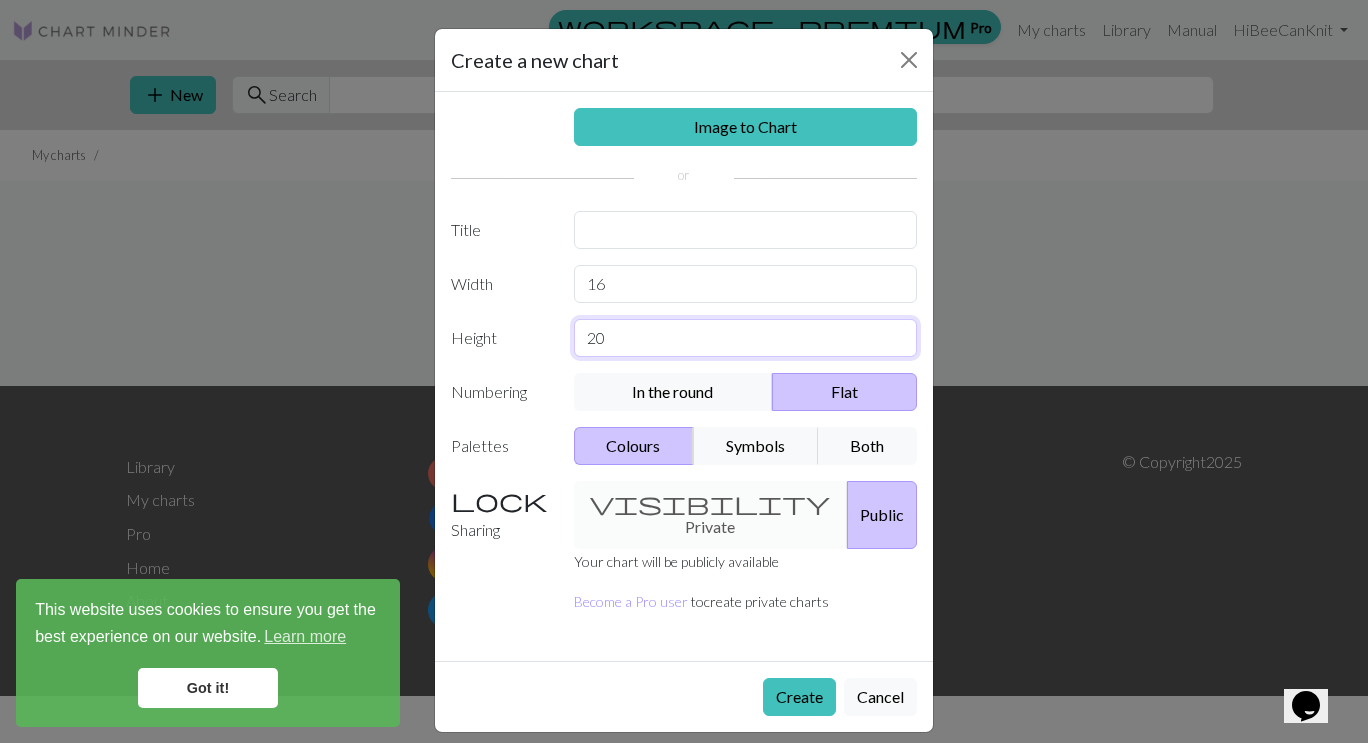 drag, startPoint x: 649, startPoint y: 336, endPoint x: 444, endPoint y: 327, distance: 205.19746 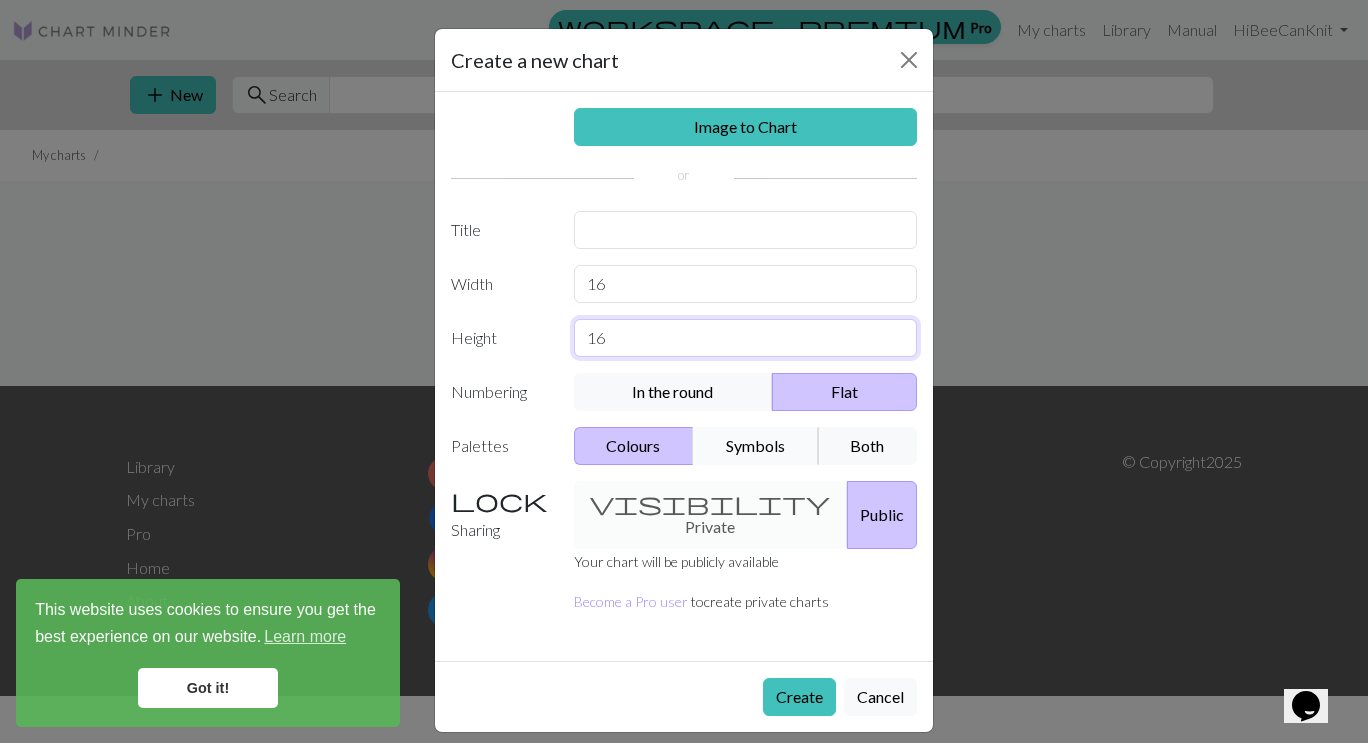 type on "16" 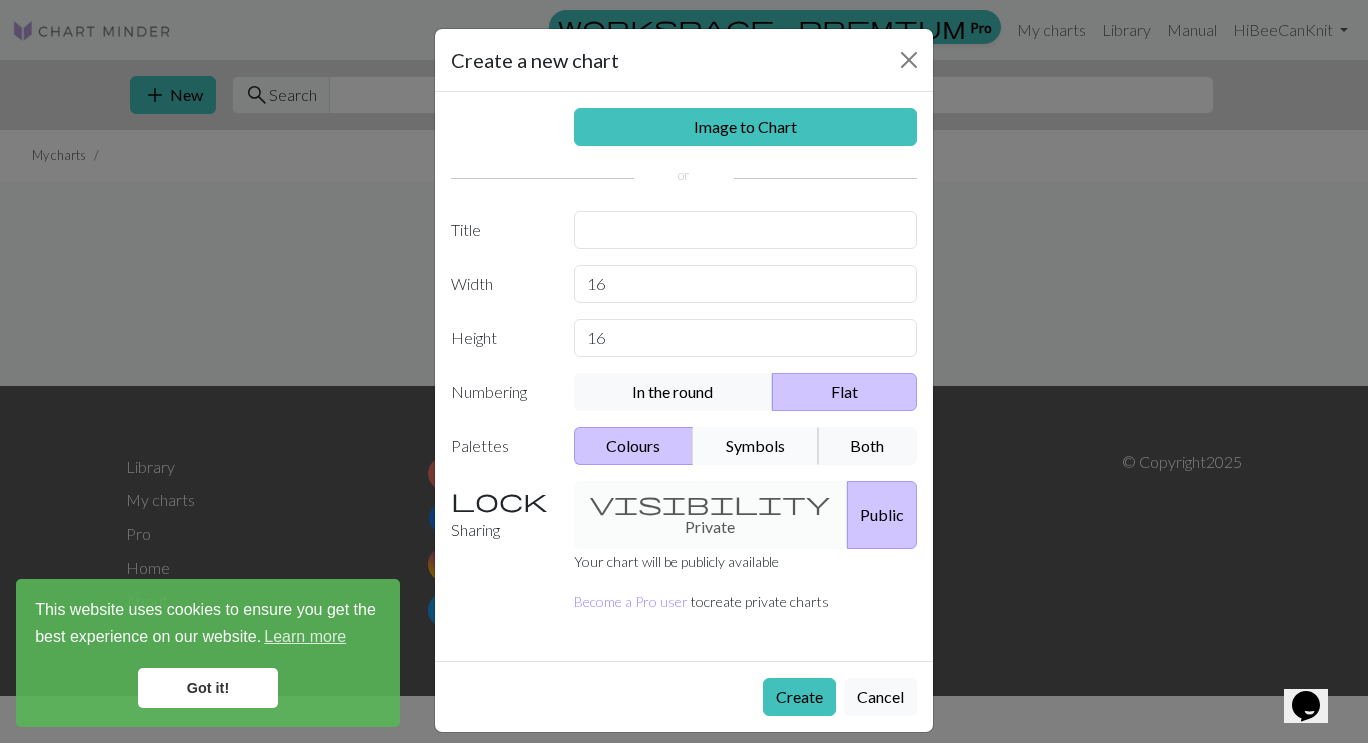 click on "Symbols" at bounding box center [756, 446] 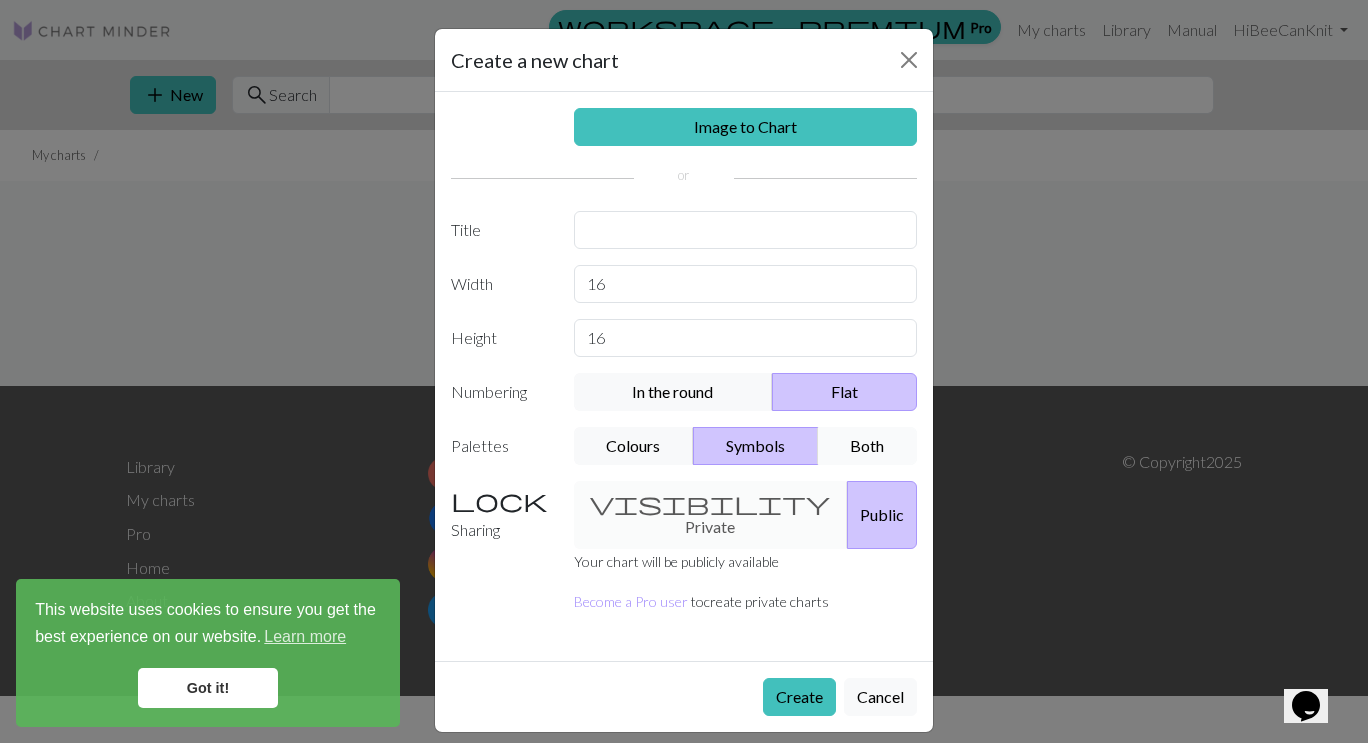 click on "Both" at bounding box center [868, 446] 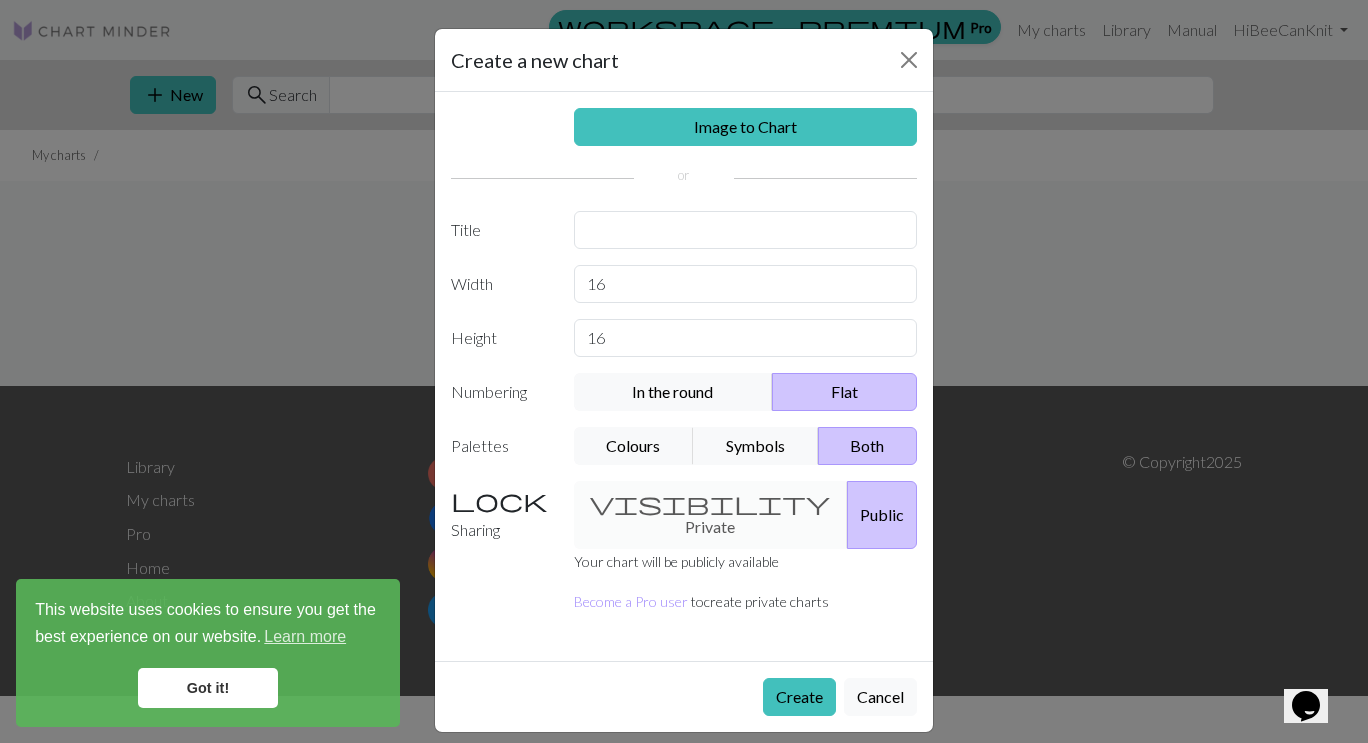 click on "visibility  Private Public" at bounding box center [746, 515] 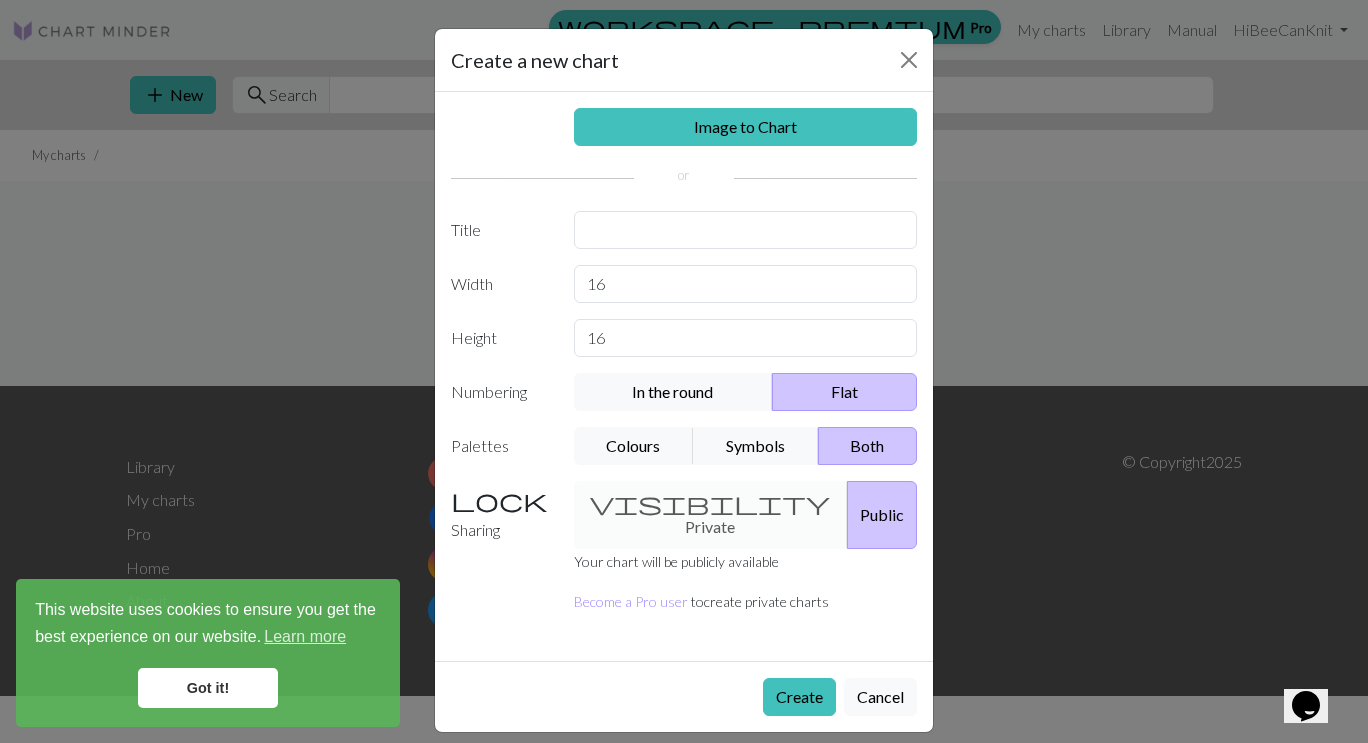 click on "visibility  Private Public" at bounding box center [746, 515] 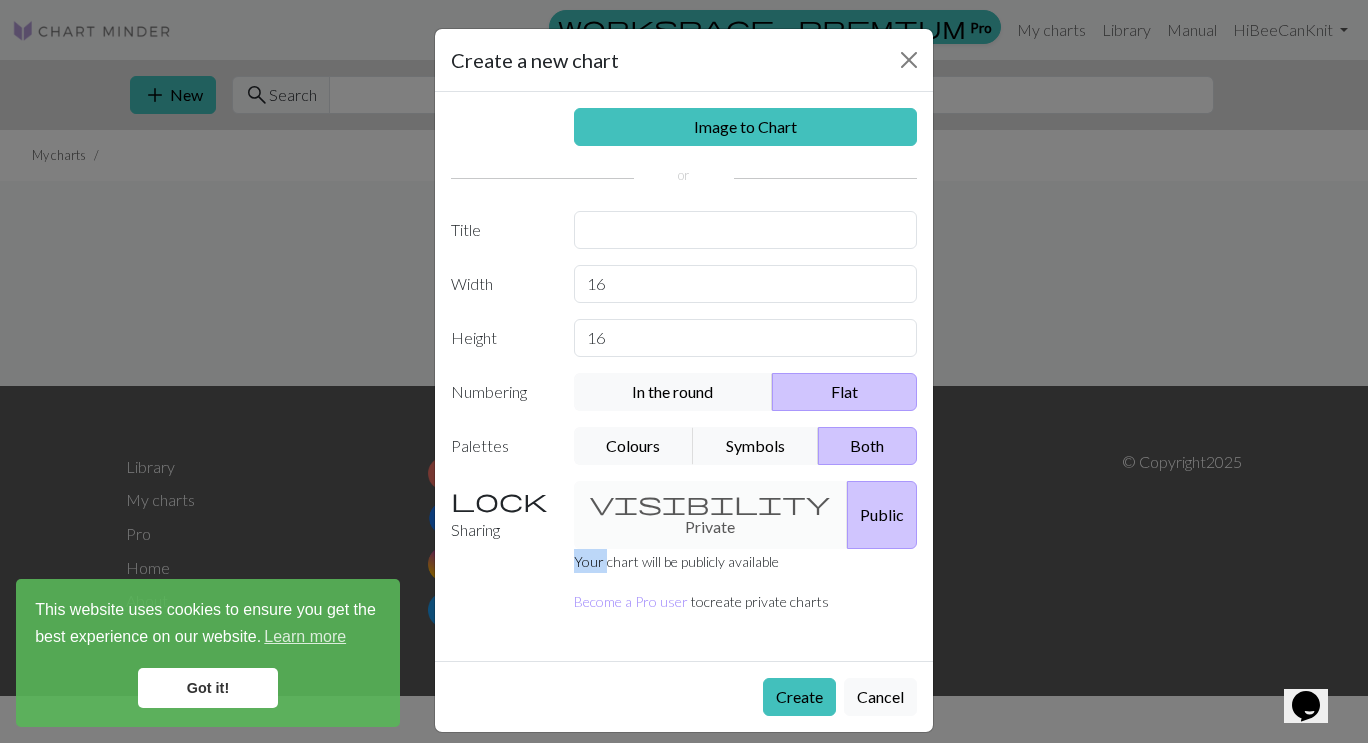 click on "visibility  Private Public" at bounding box center [746, 515] 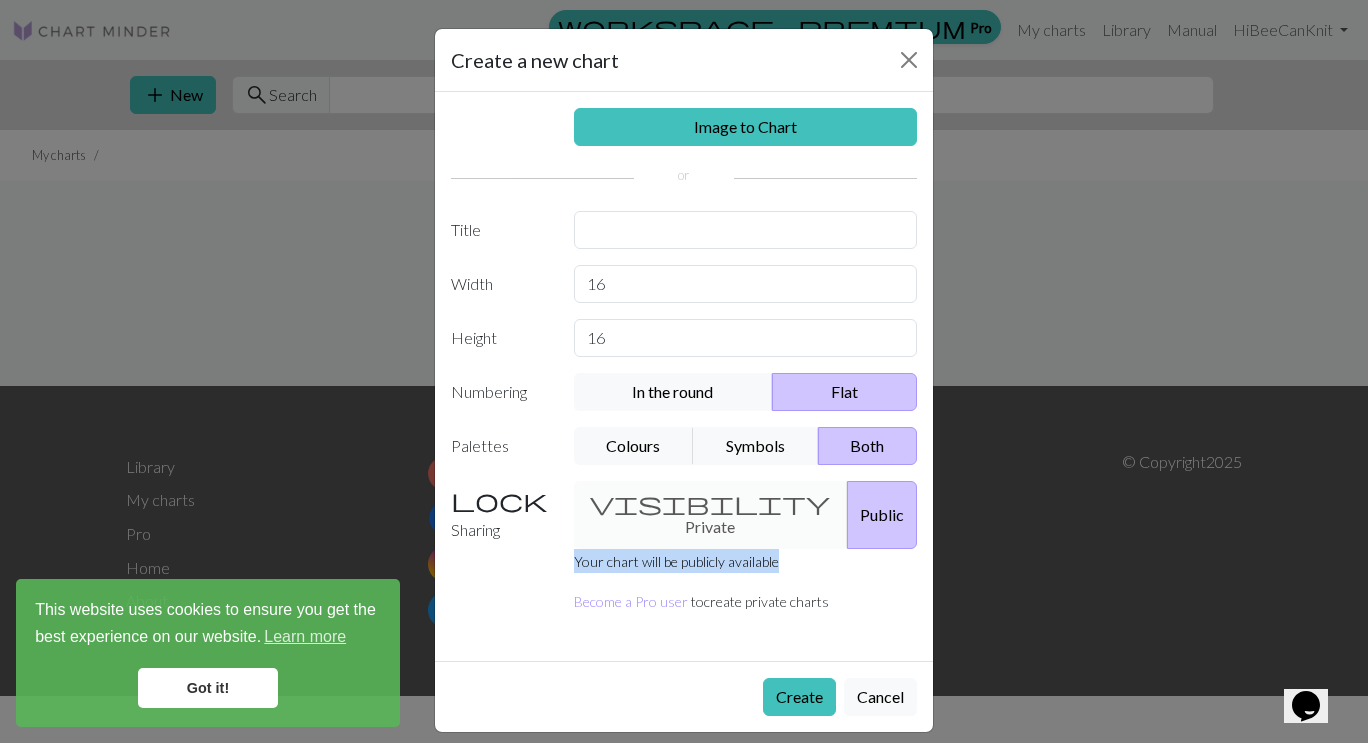 click on "visibility  Private Public" at bounding box center [746, 515] 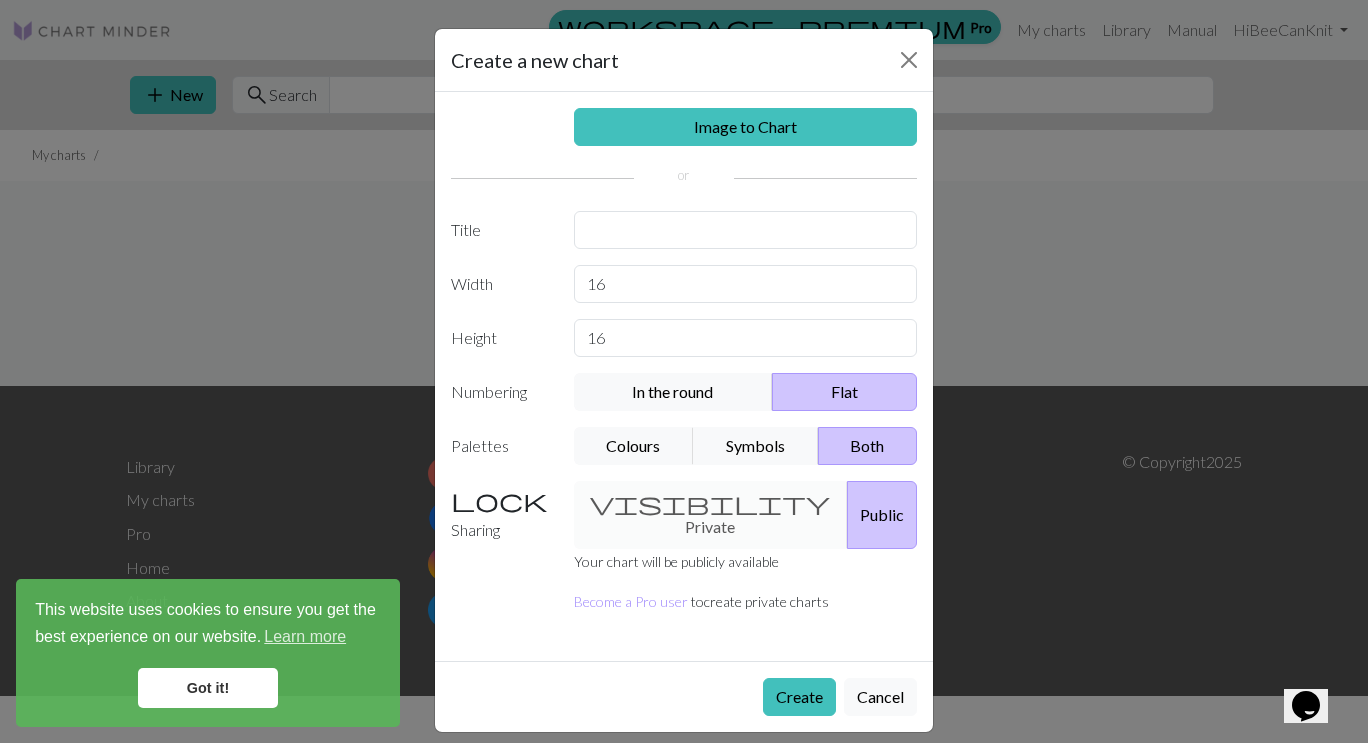 click on "visibility  Private Public" at bounding box center (746, 515) 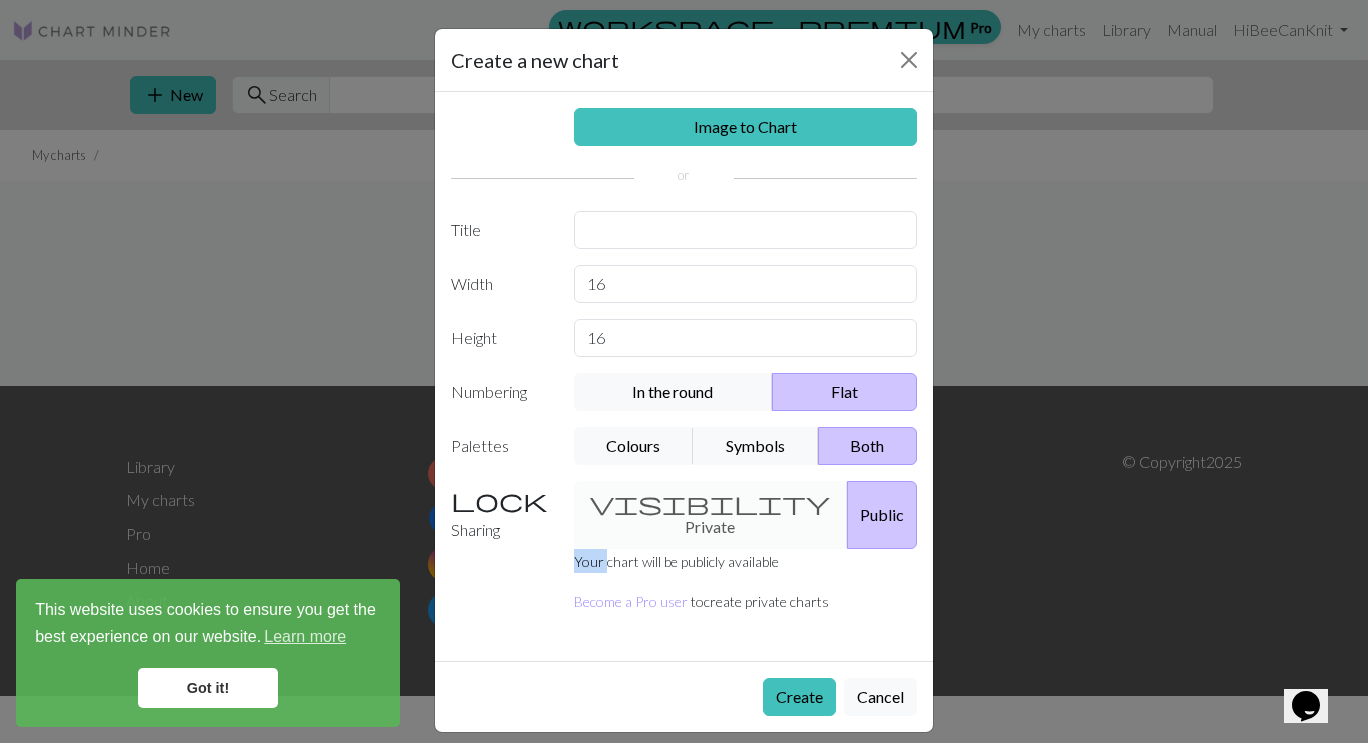 click on "visibility  Private Public" at bounding box center [746, 515] 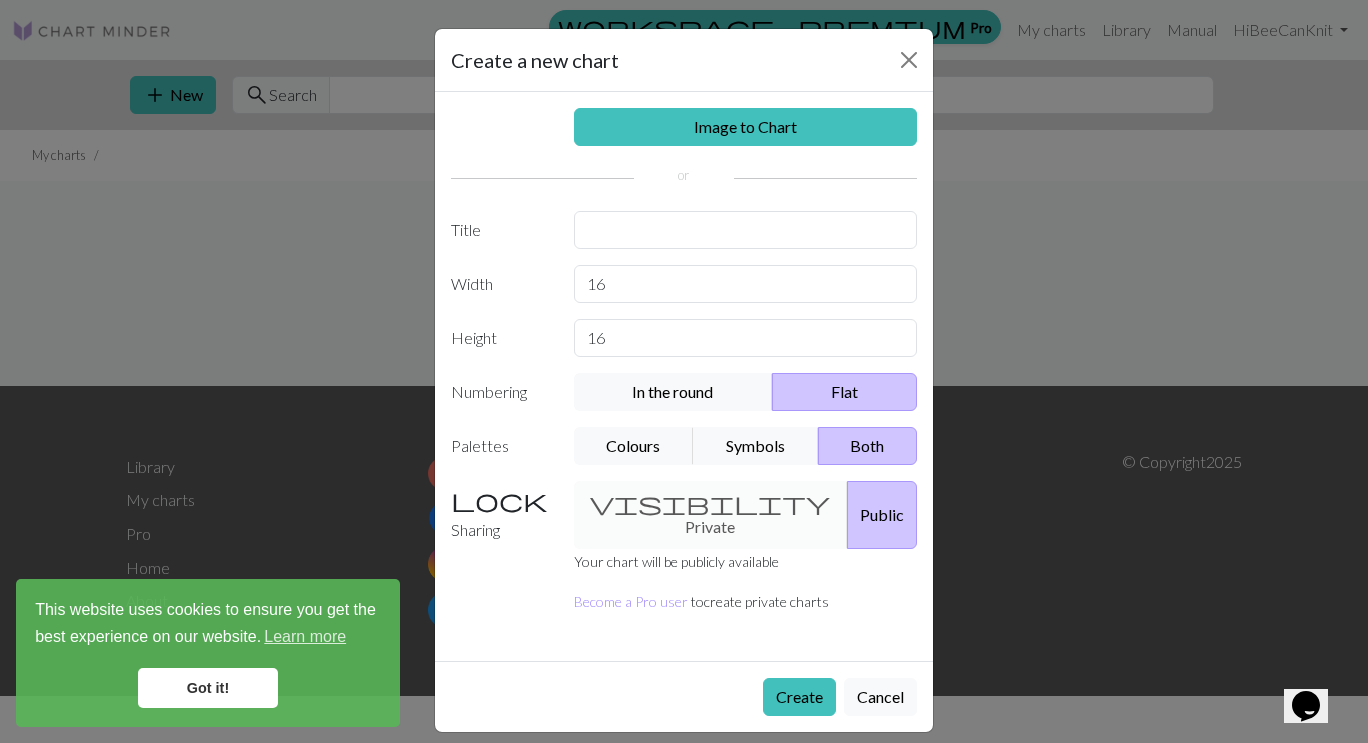 click on "Sharing" at bounding box center (500, 515) 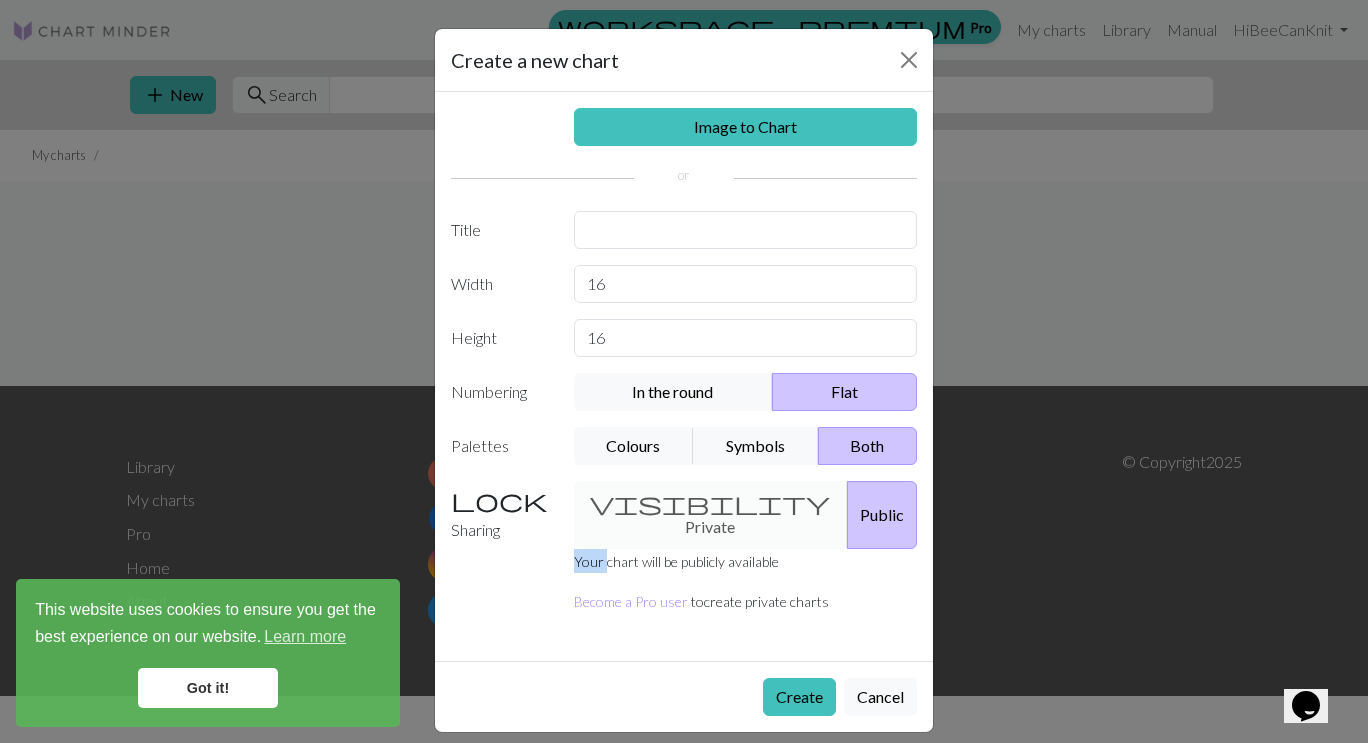 click on "visibility  Private Public" at bounding box center [746, 515] 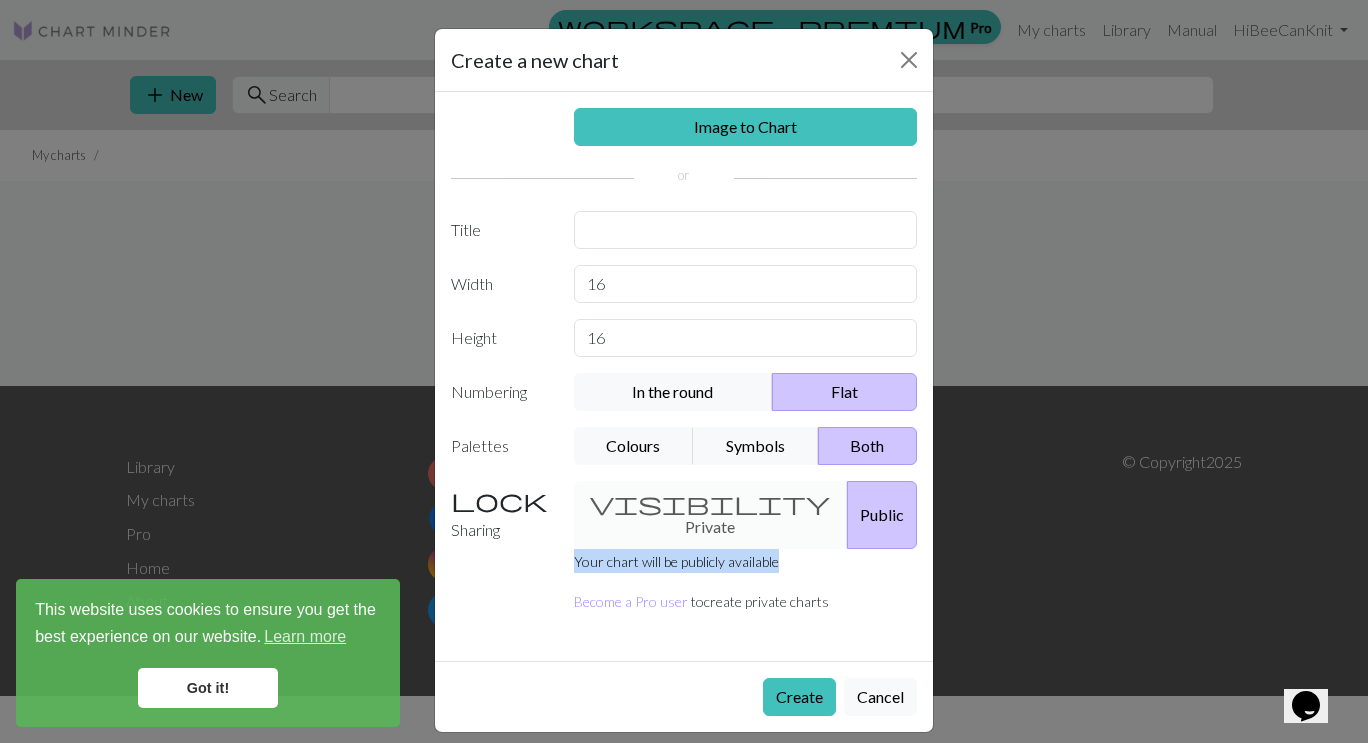click on "visibility  Private Public" at bounding box center (746, 515) 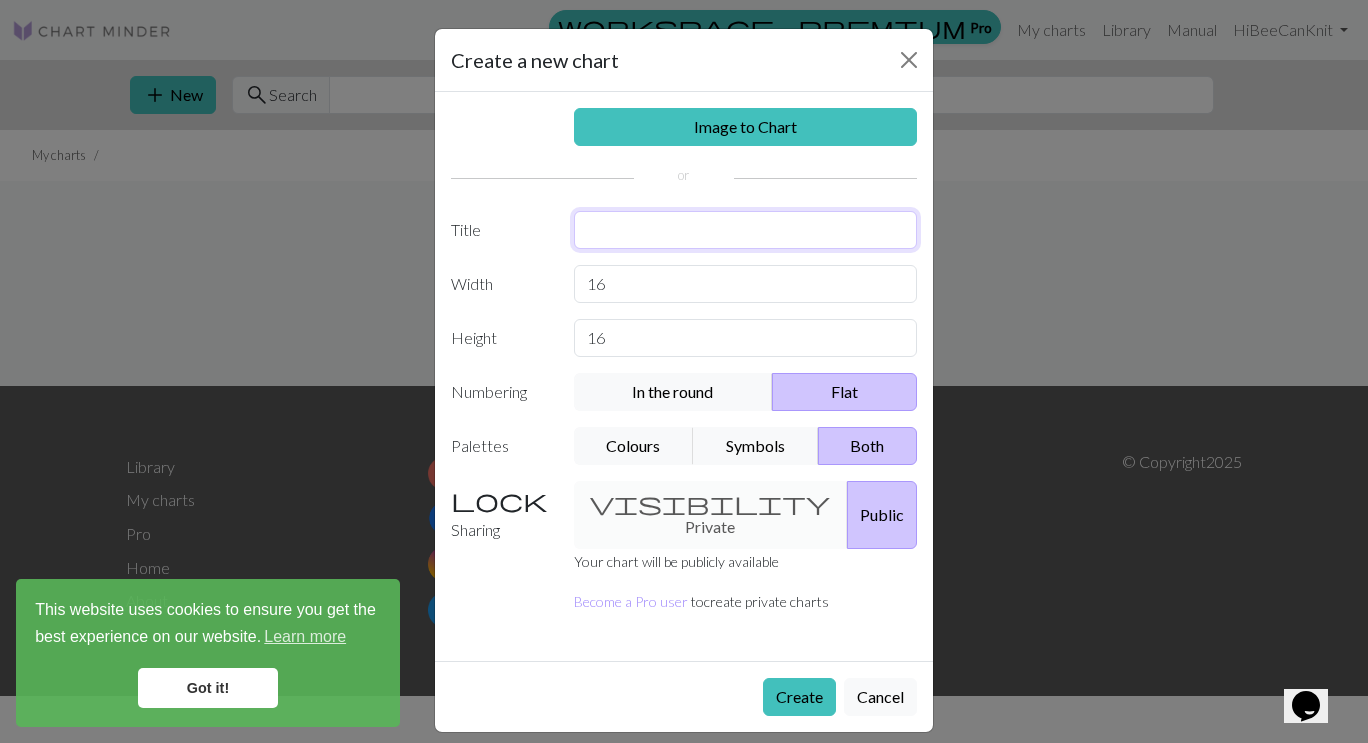 click at bounding box center [746, 230] 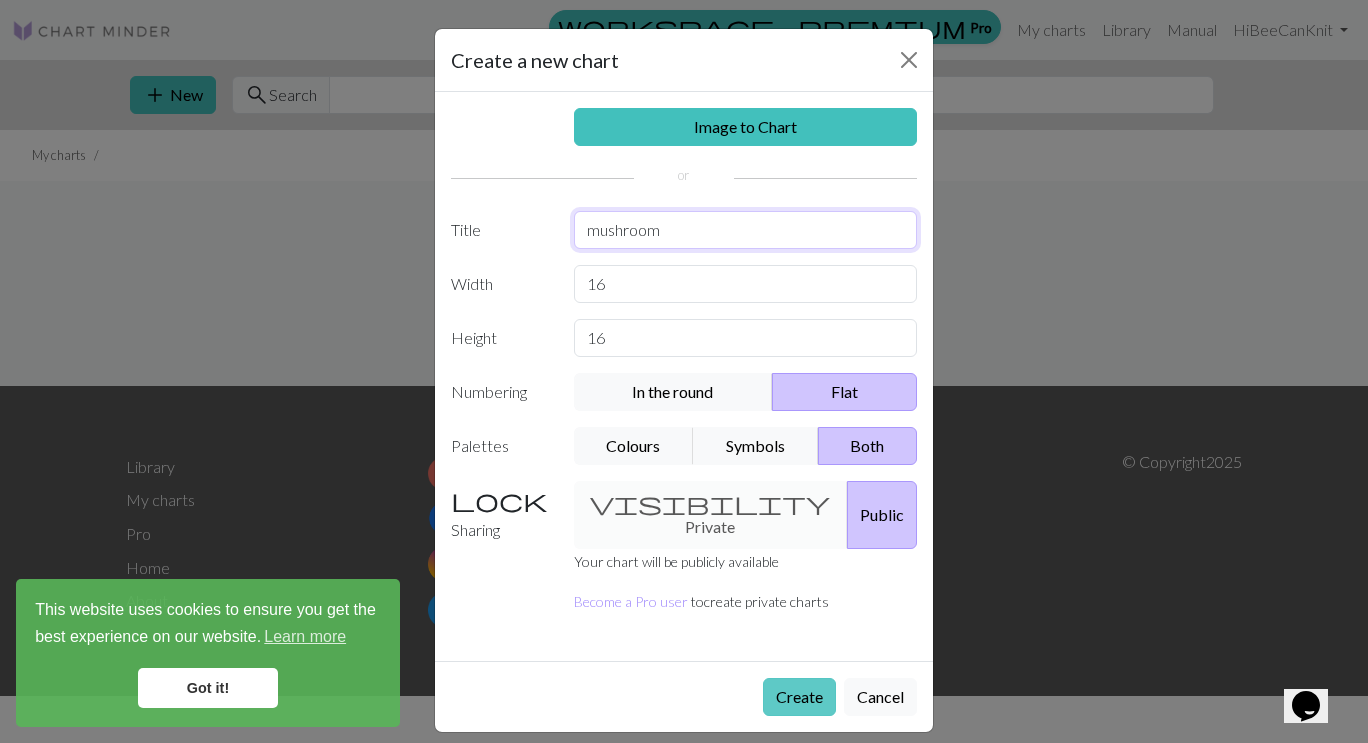 type on "mushroom" 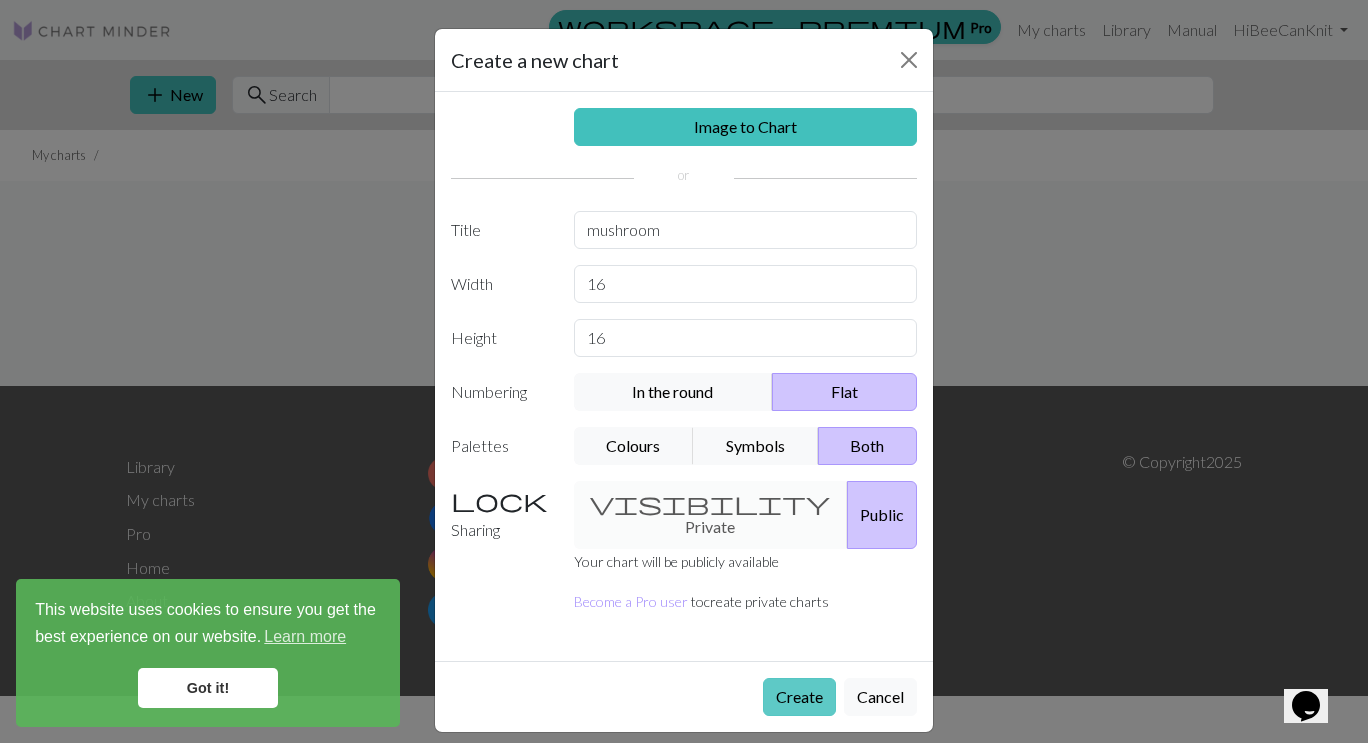 click on "Create" at bounding box center (799, 697) 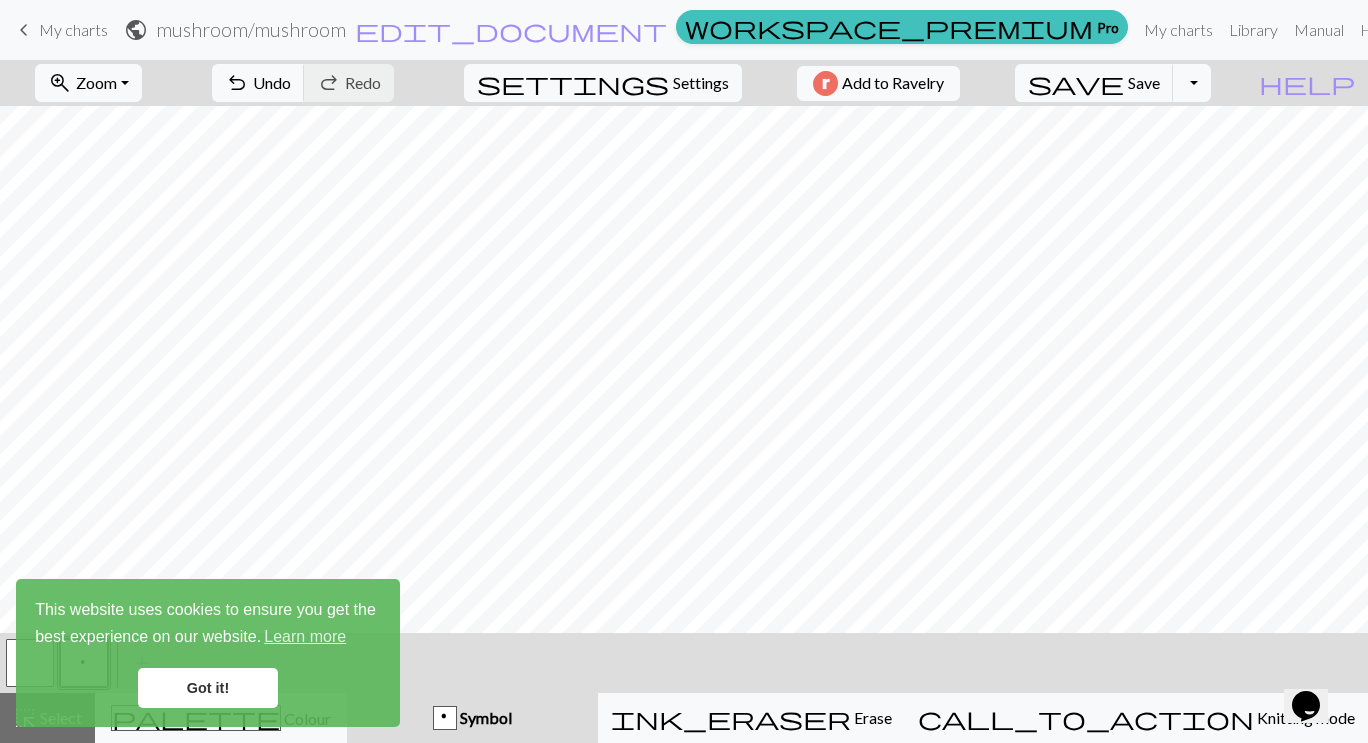 click on "Got it!" at bounding box center [208, 688] 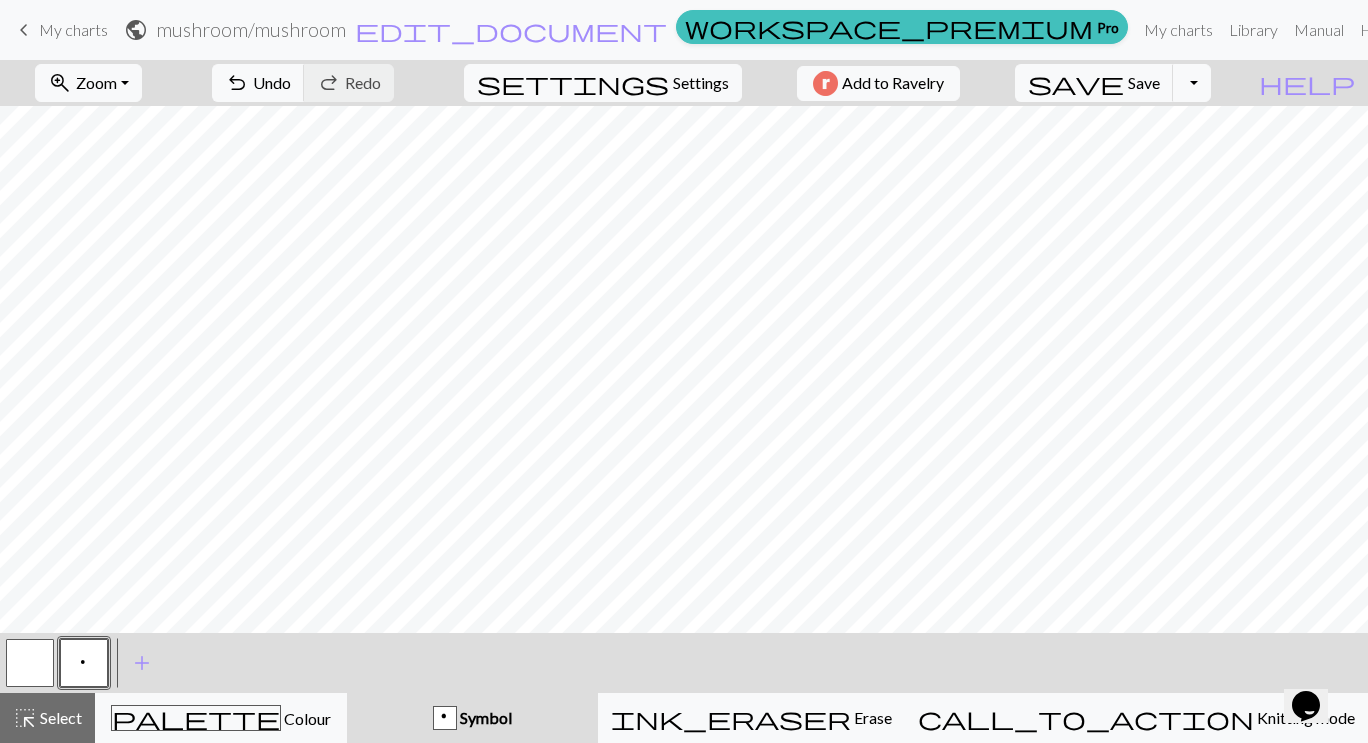click on "Symbol" at bounding box center [484, 717] 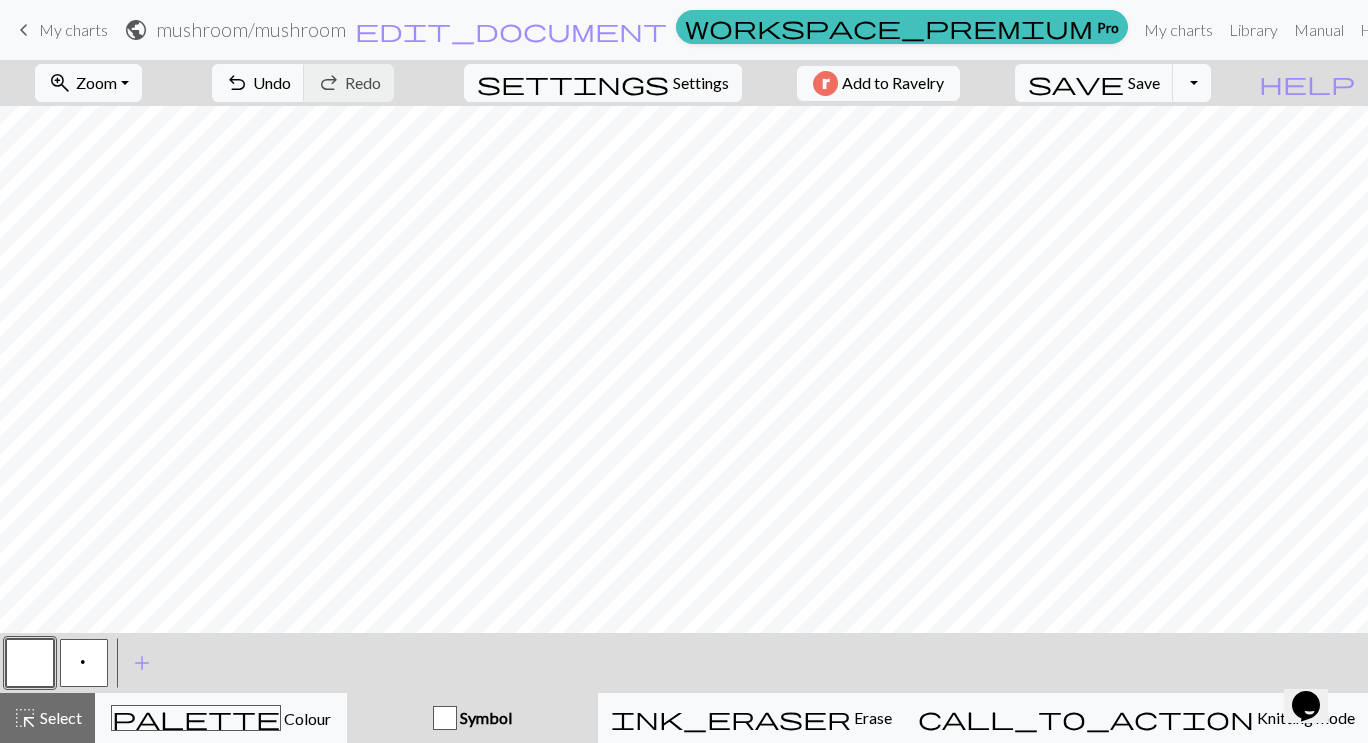 click on "p" at bounding box center (84, 663) 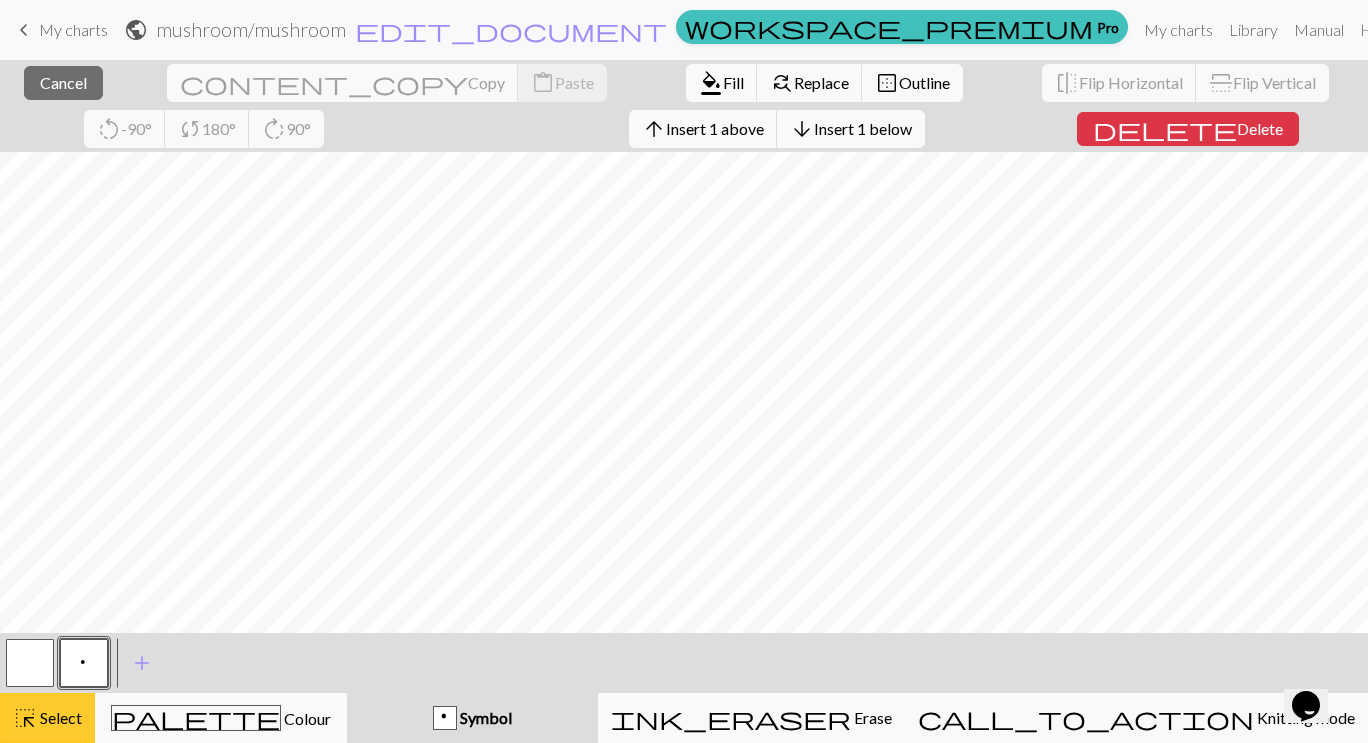 click on "Select" at bounding box center [59, 717] 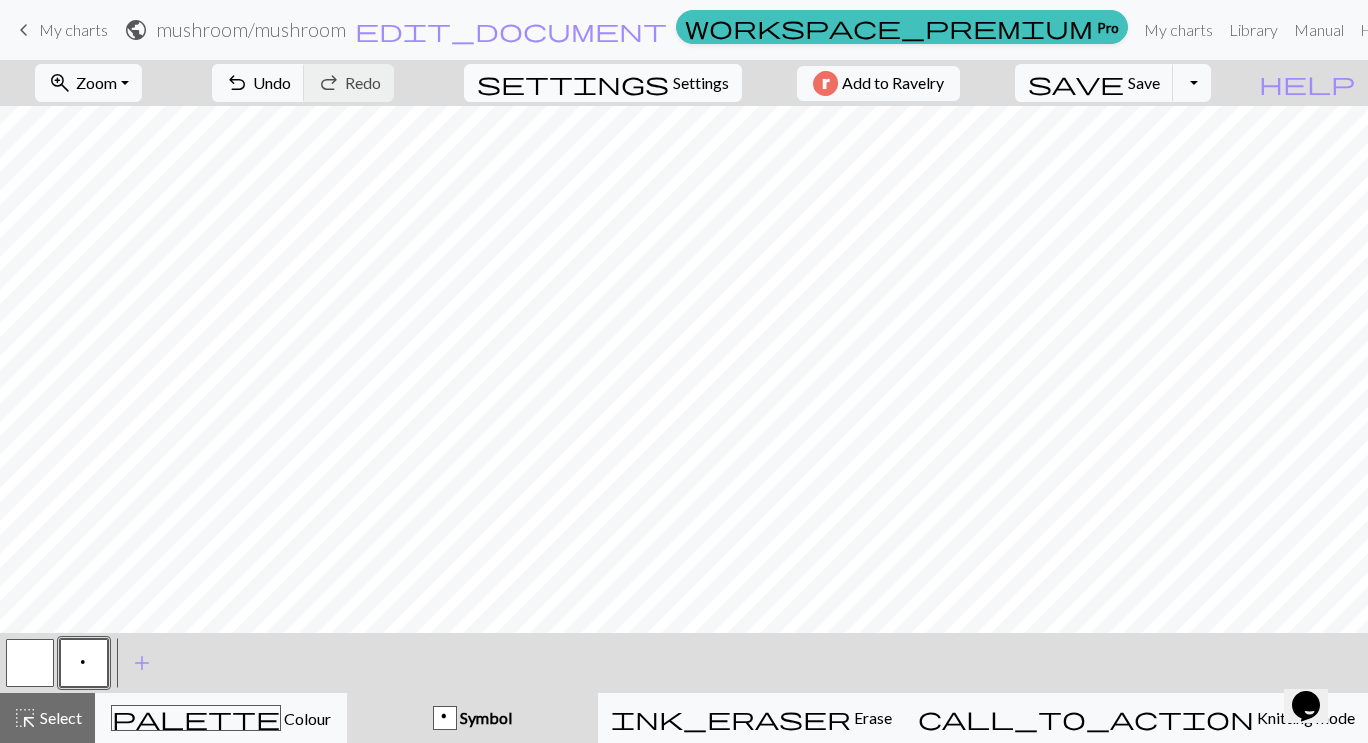 click on "Settings" at bounding box center [701, 83] 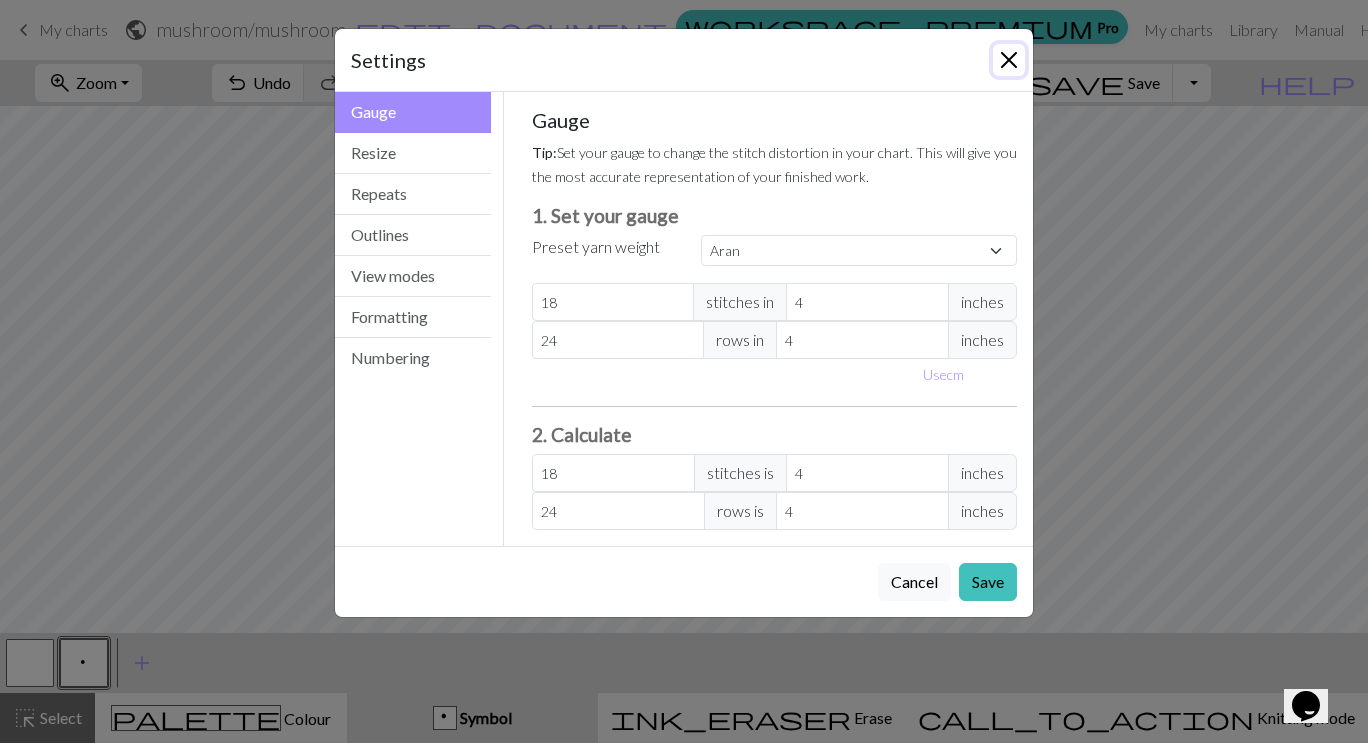 click at bounding box center (1009, 60) 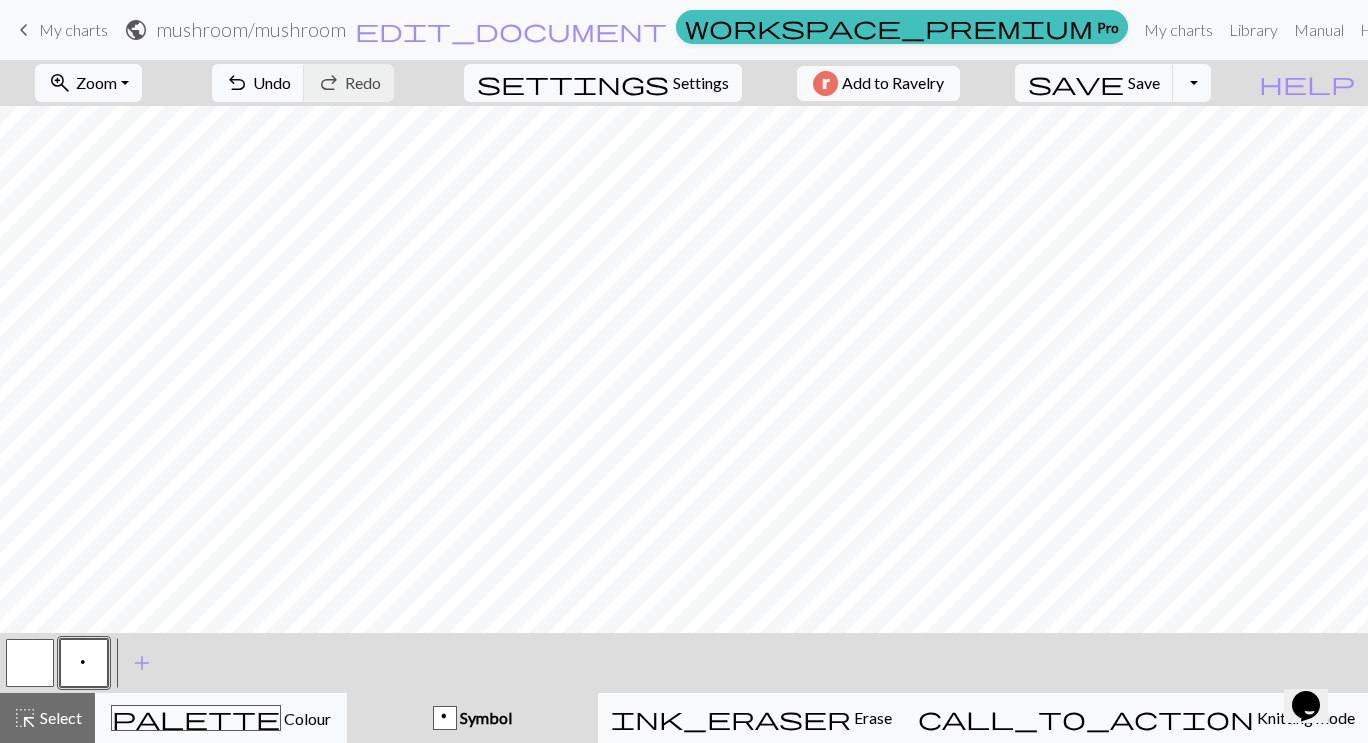 click at bounding box center [30, 663] 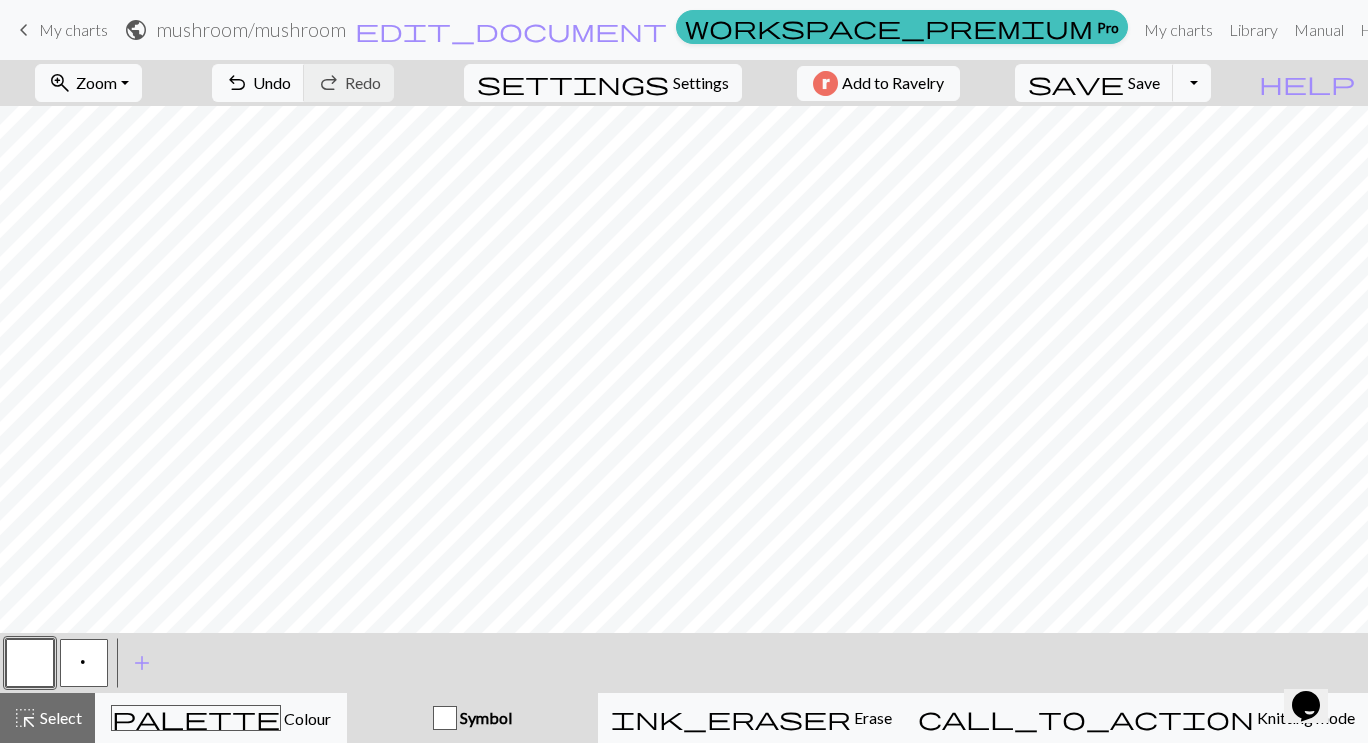 drag, startPoint x: 350, startPoint y: 708, endPoint x: 58, endPoint y: 654, distance: 296.95117 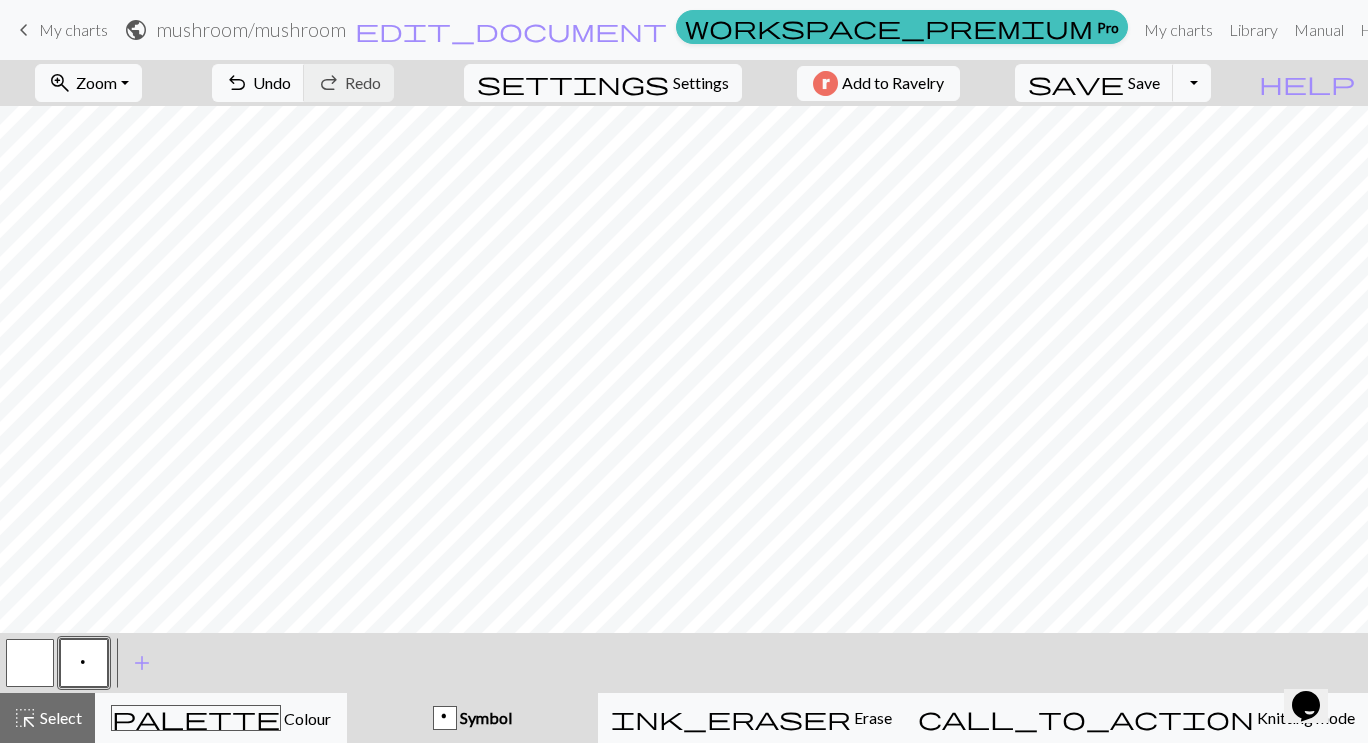 click at bounding box center [30, 663] 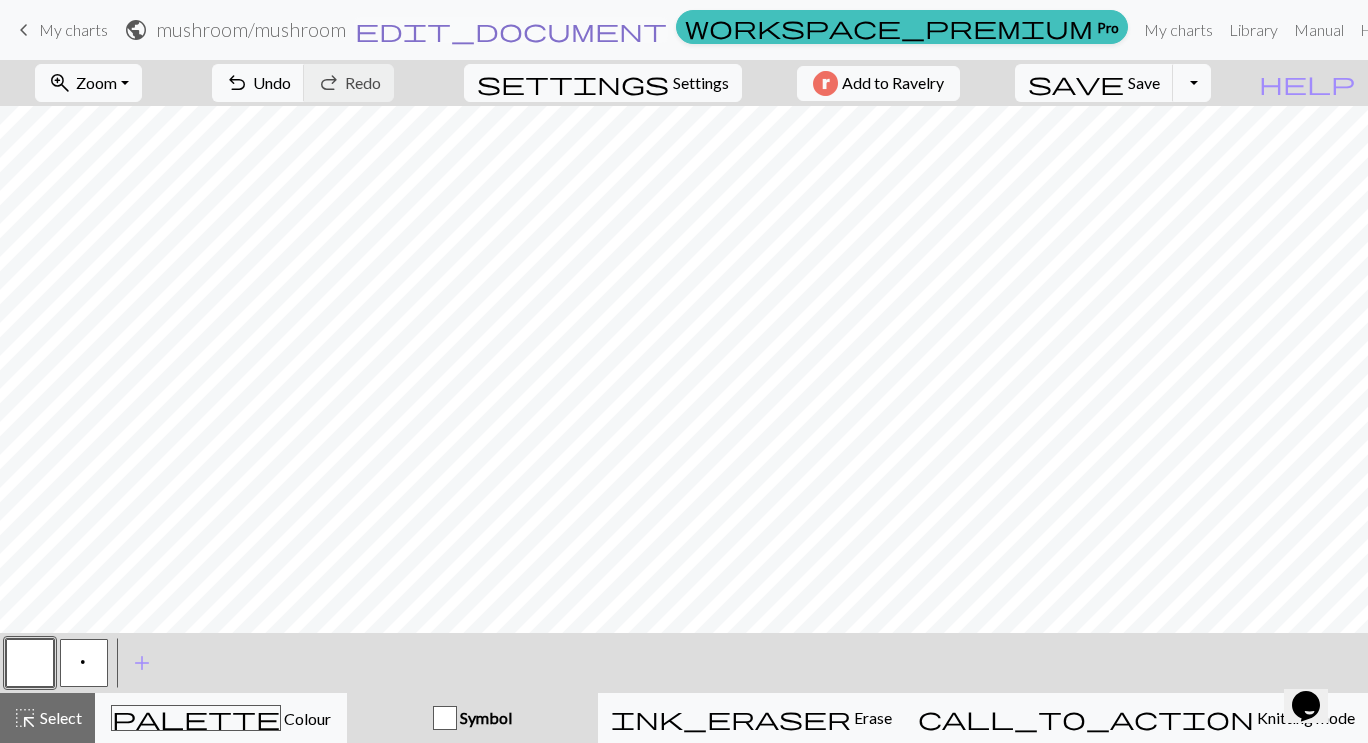 click on "edit_document" at bounding box center [511, 30] 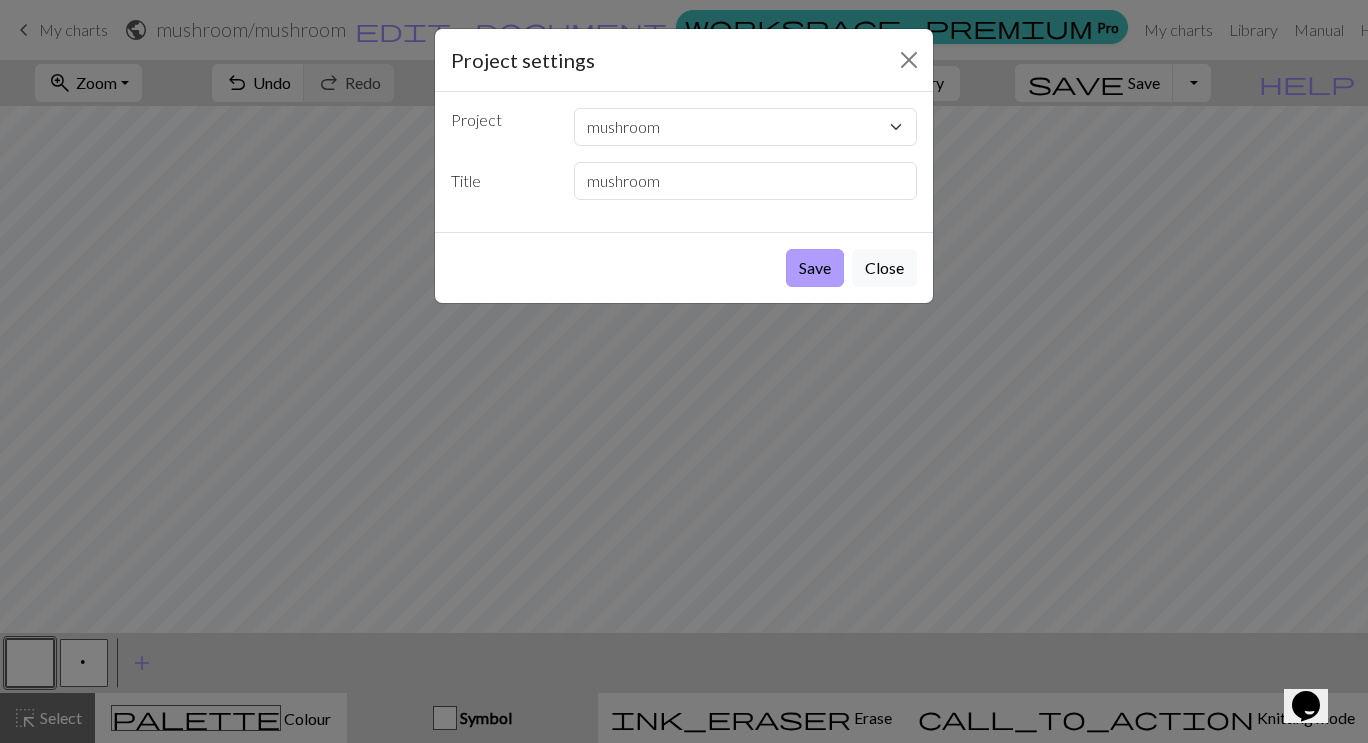 click on "Save" at bounding box center [815, 268] 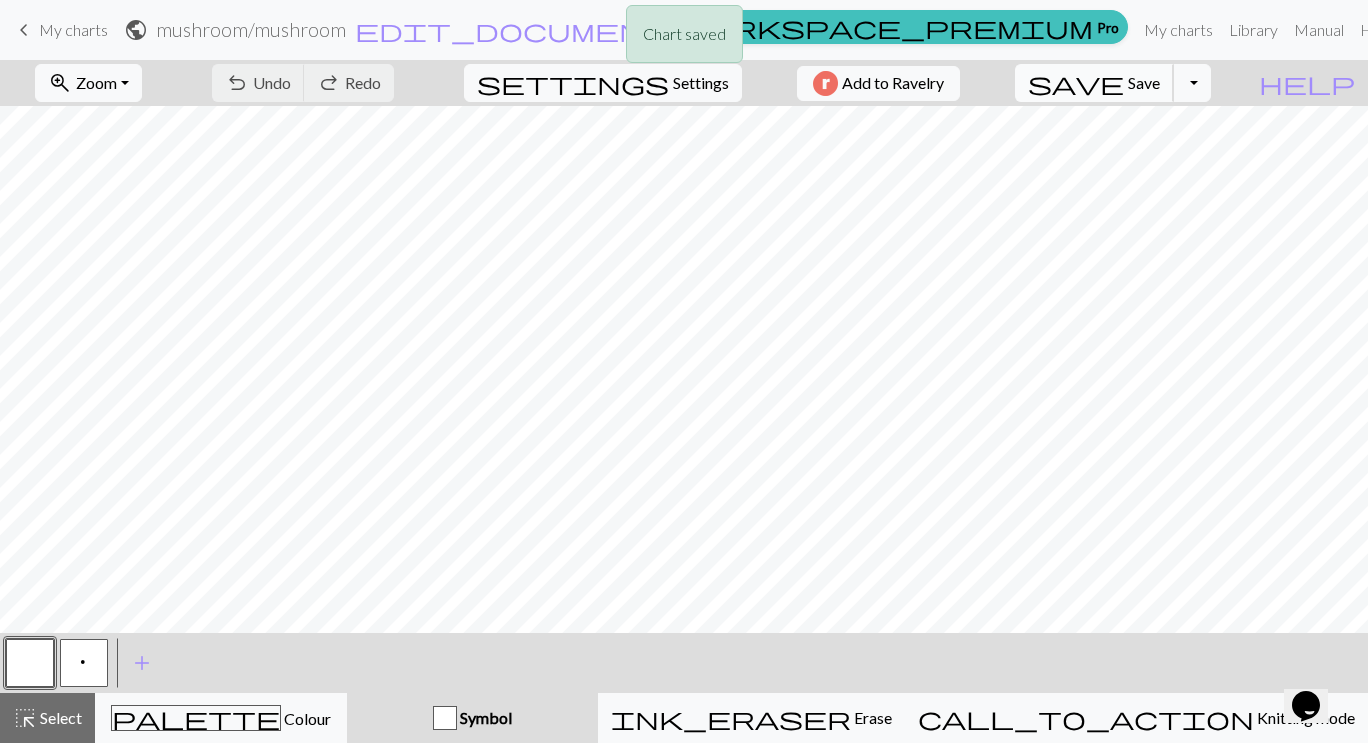 click on "save" at bounding box center (1076, 83) 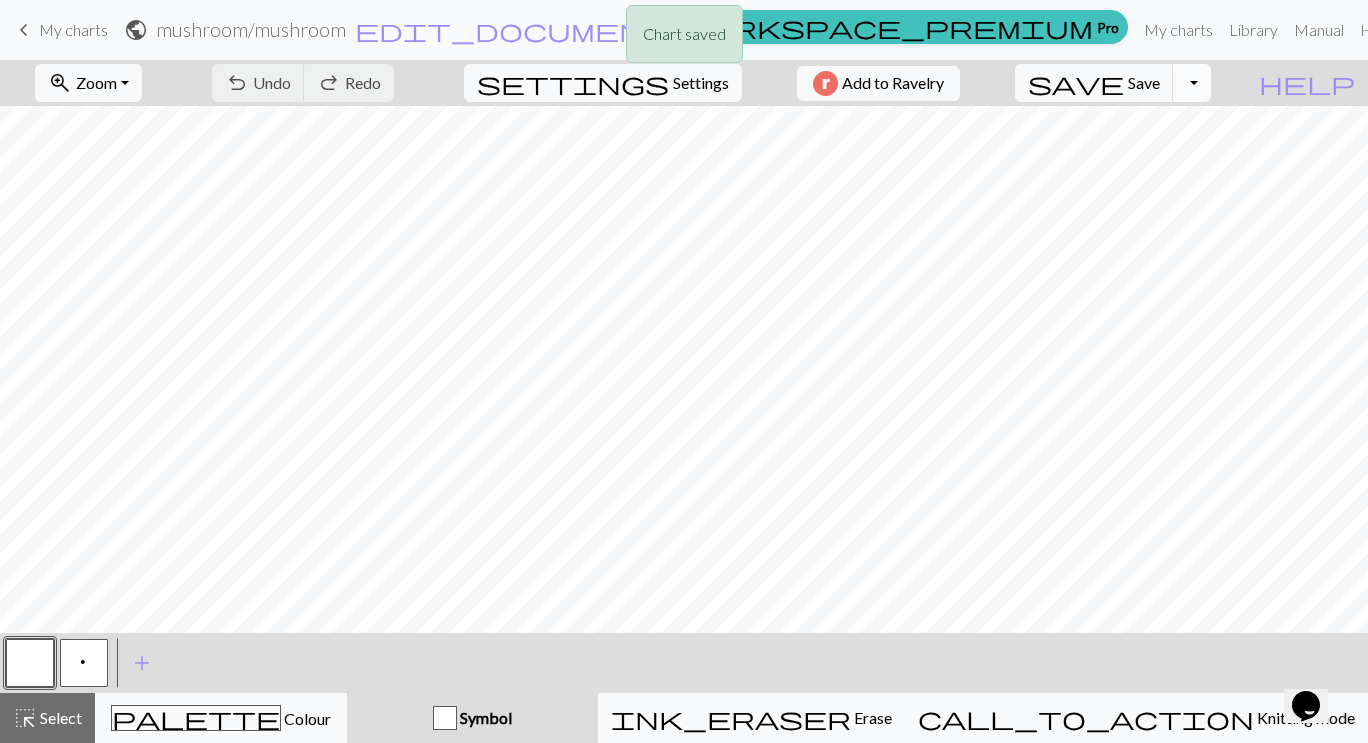 click on "Toggle Dropdown" at bounding box center (1192, 83) 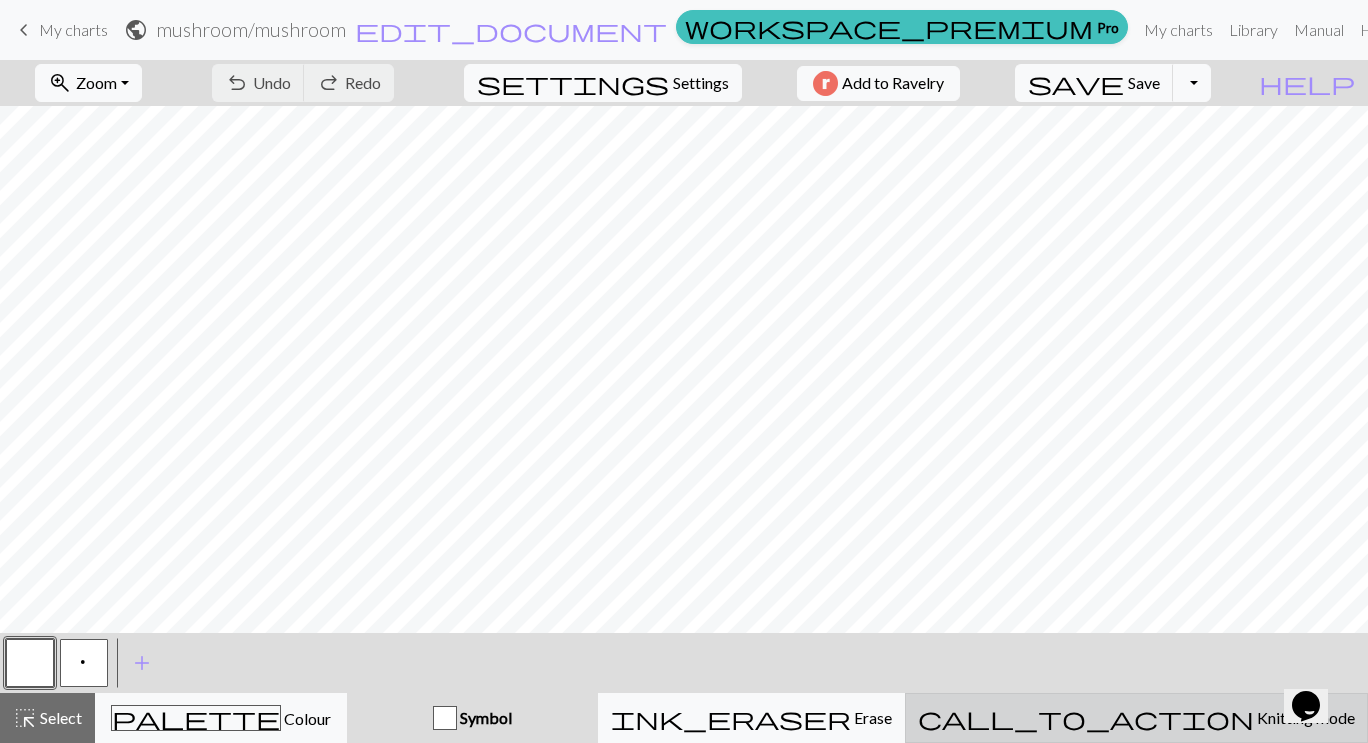 click on "call_to_action   Knitting mode   Knitting mode" at bounding box center [1136, 718] 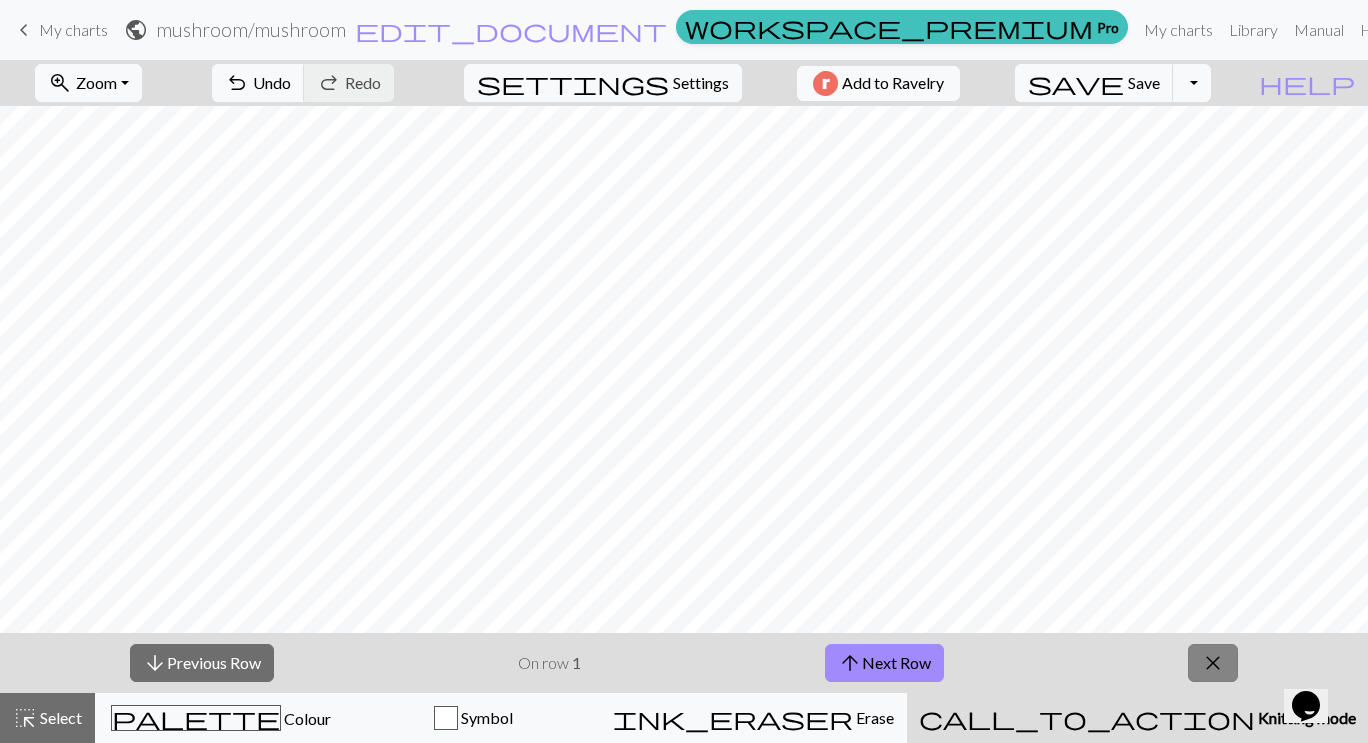 click on "close" at bounding box center [1213, 663] 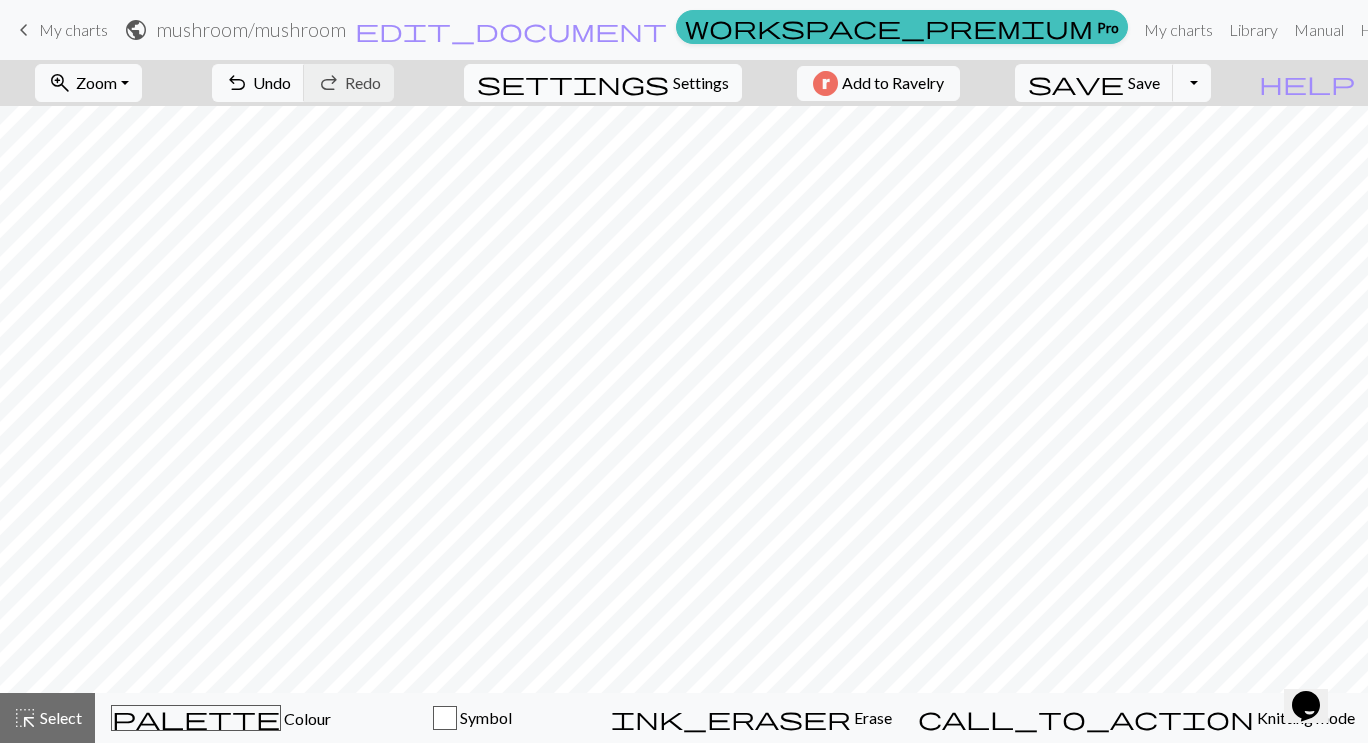 click on "settings  Settings" at bounding box center (603, 83) 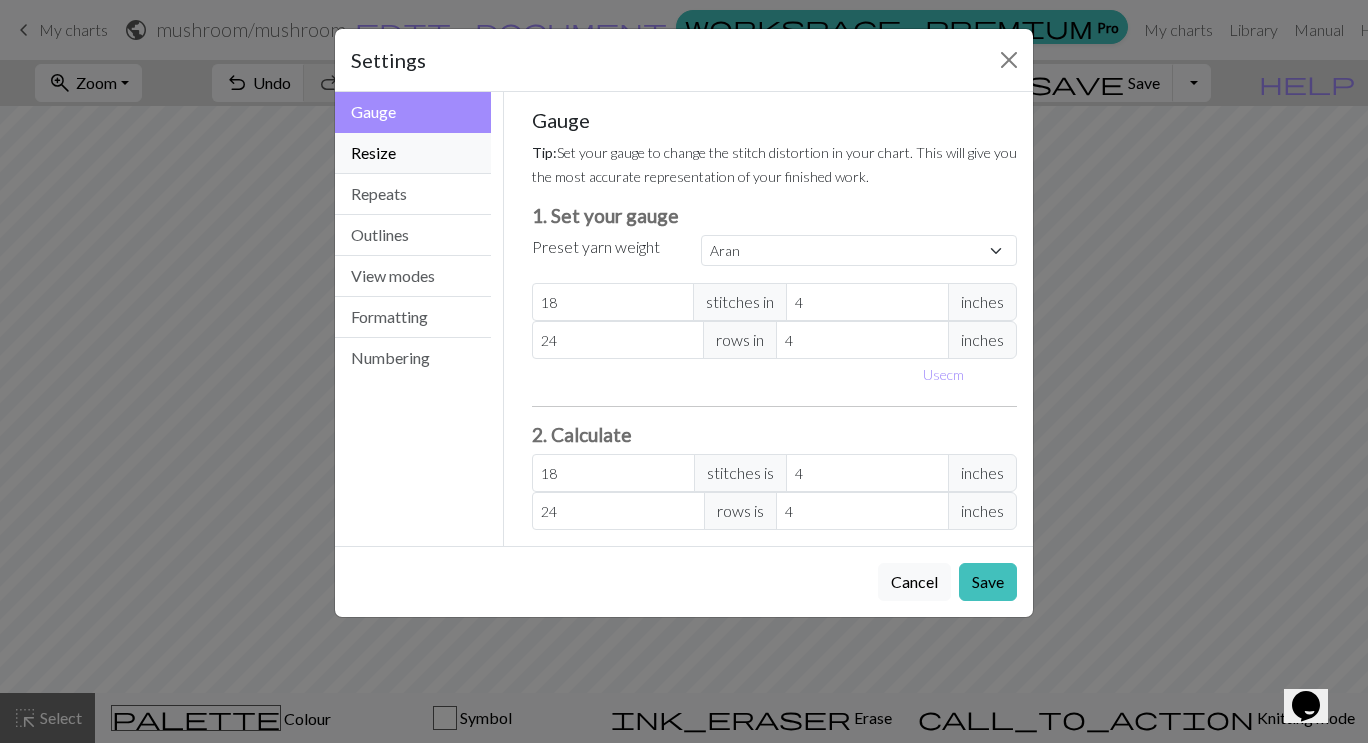 click on "Resize" at bounding box center (413, 153) 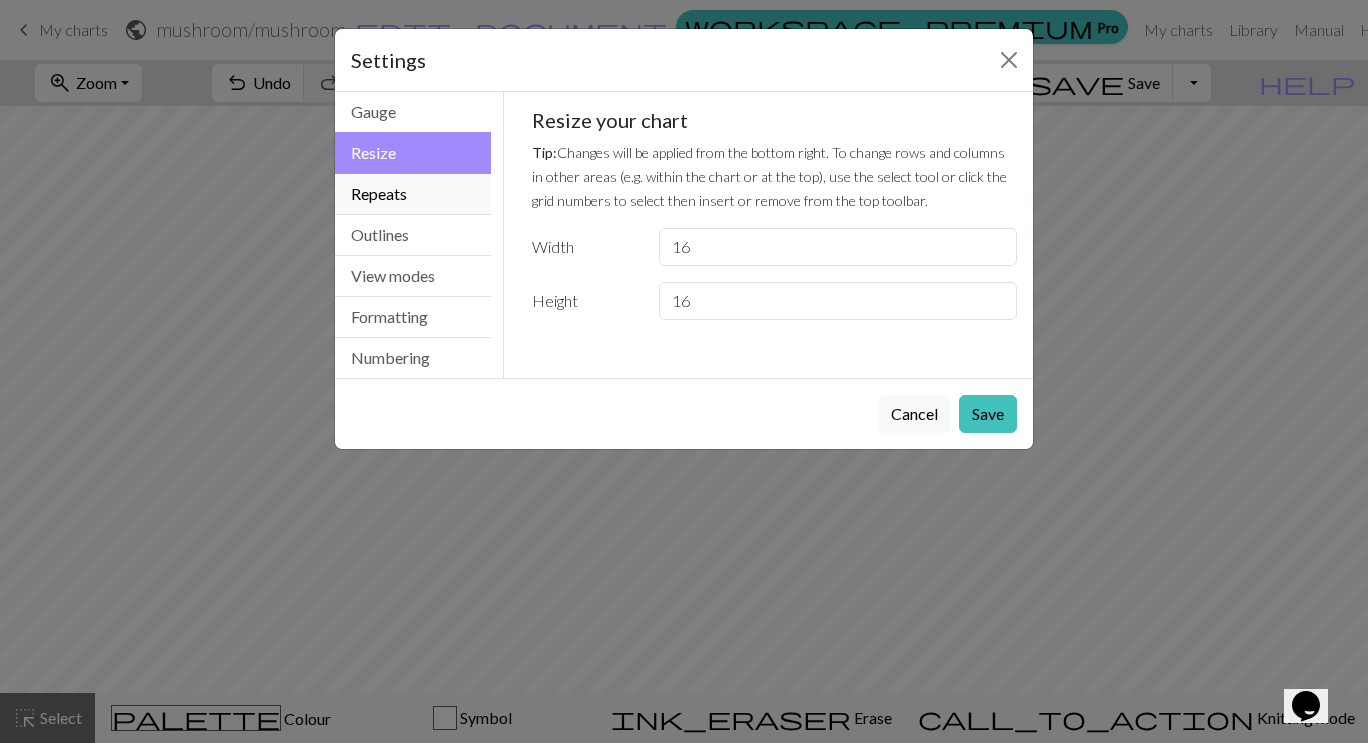 click on "Repeats" at bounding box center [413, 194] 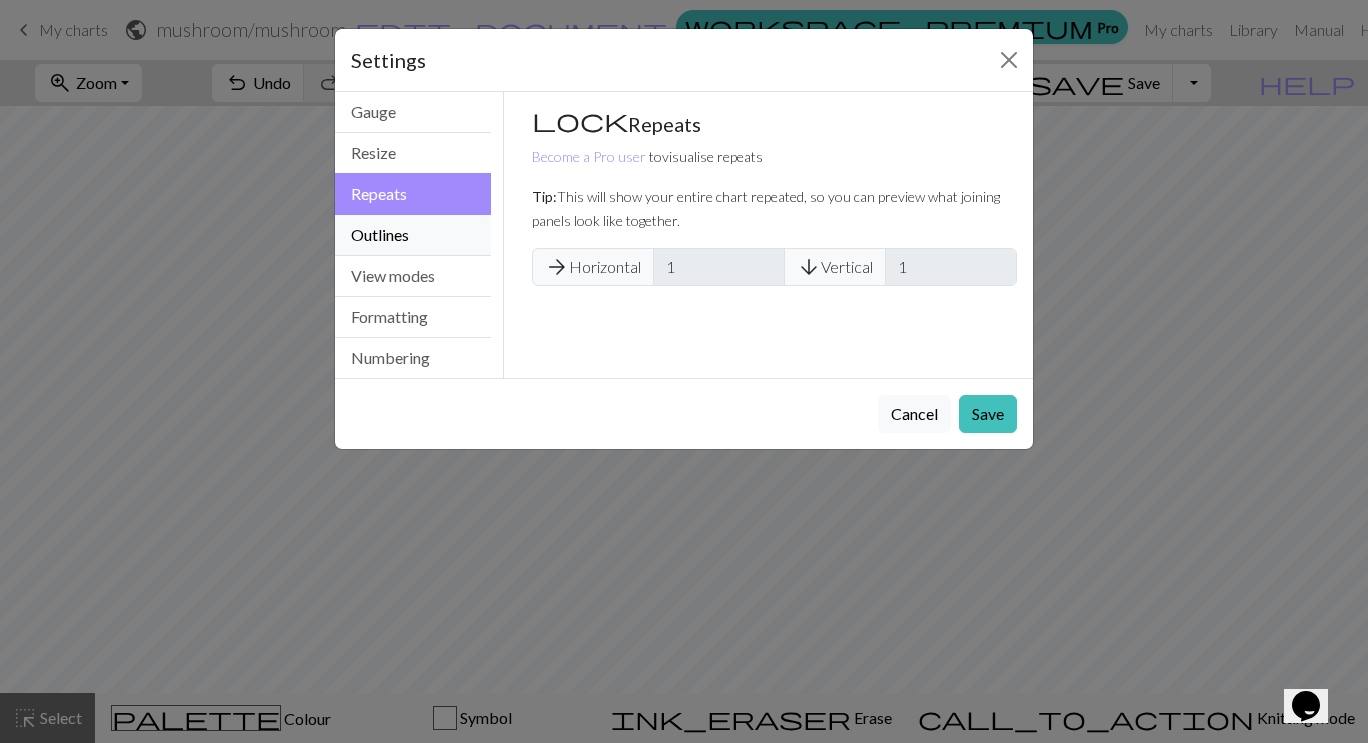 click on "Outlines" at bounding box center (413, 235) 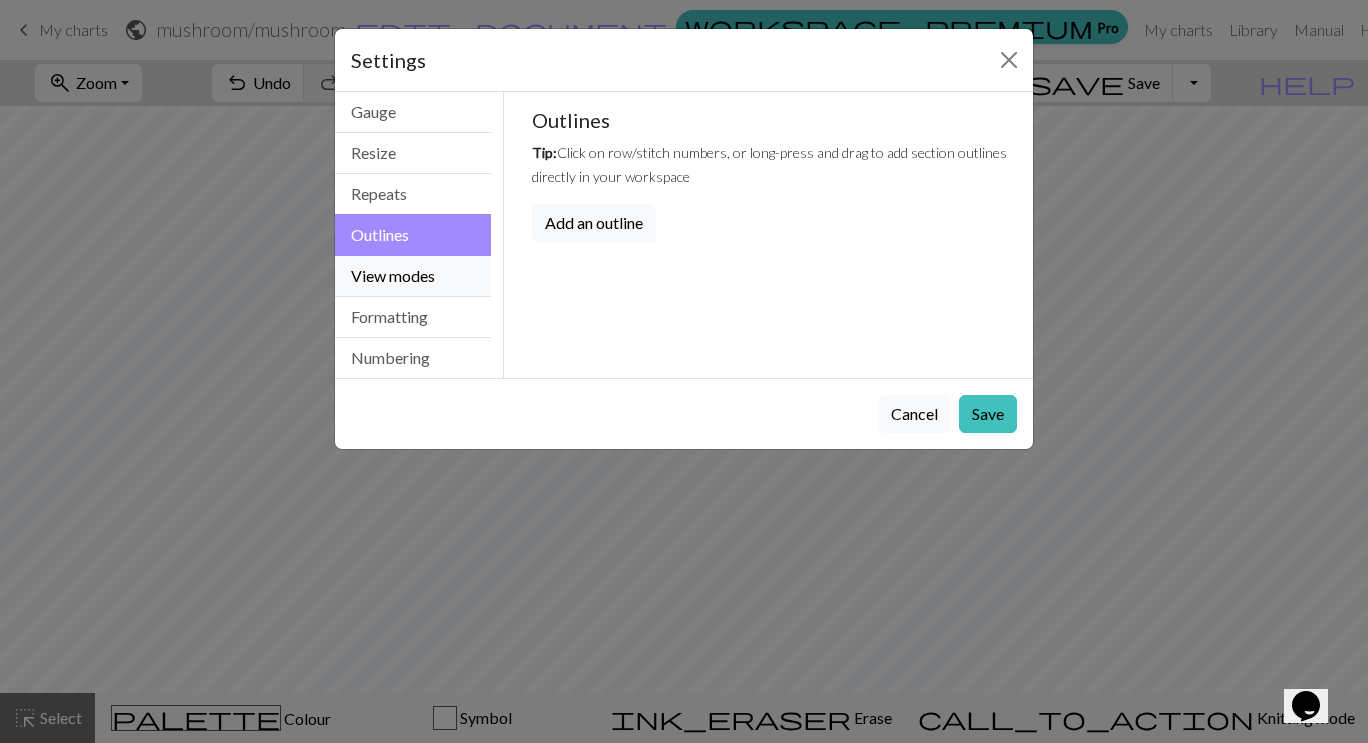 click on "View modes" at bounding box center (413, 276) 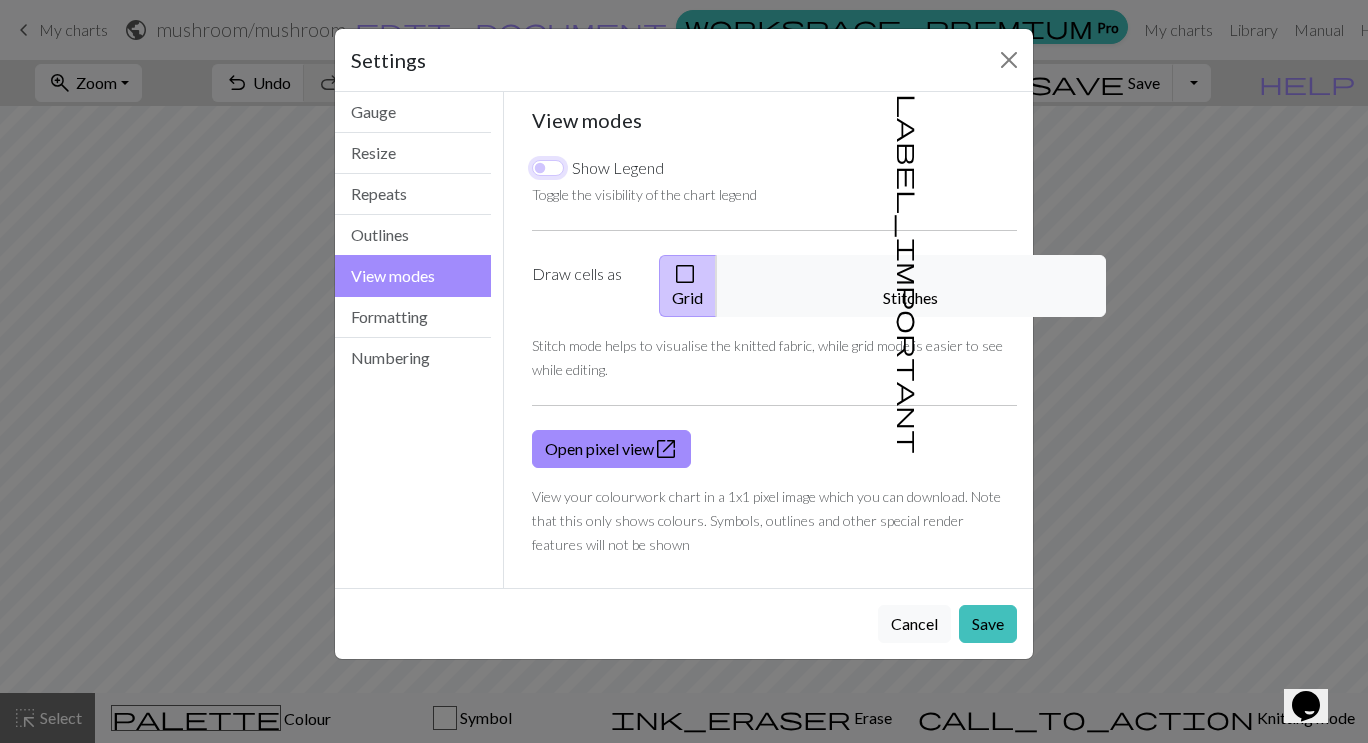 click on "Show Legend" at bounding box center (548, 168) 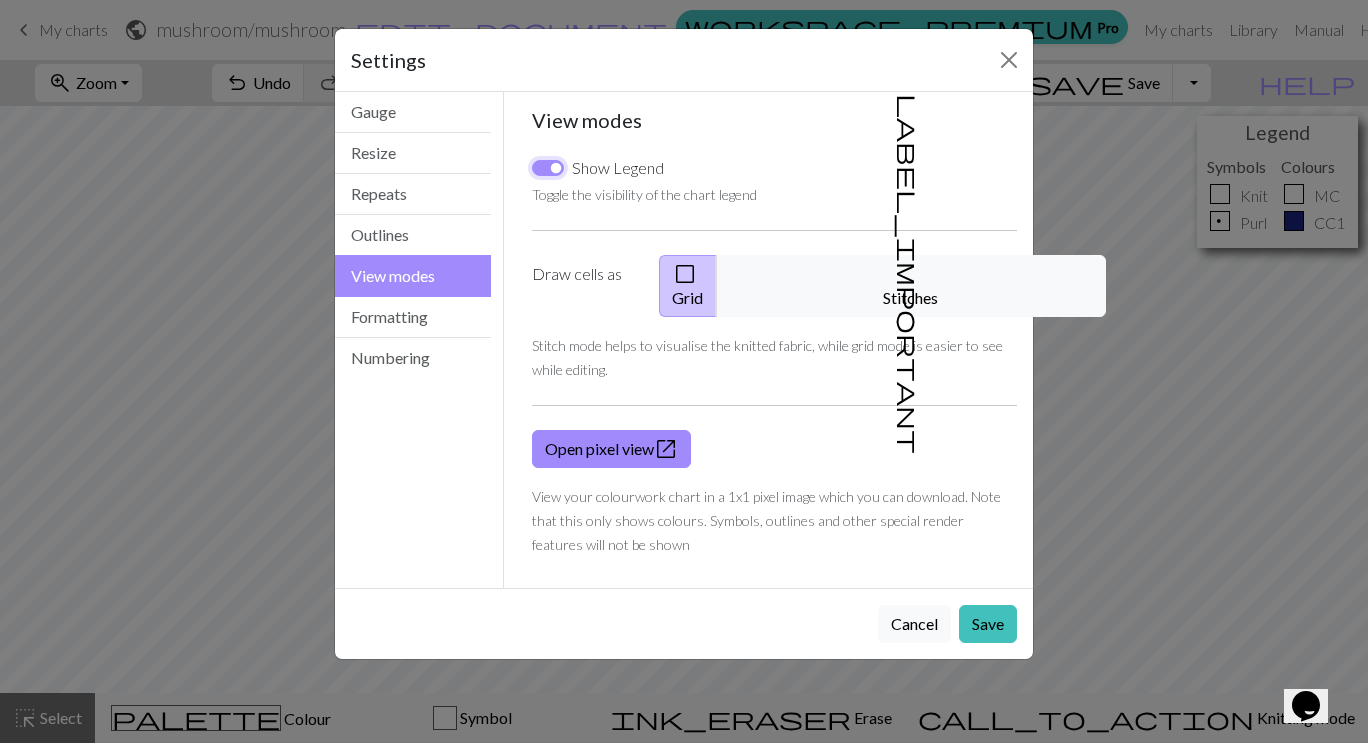 click on "Show Legend" at bounding box center [548, 168] 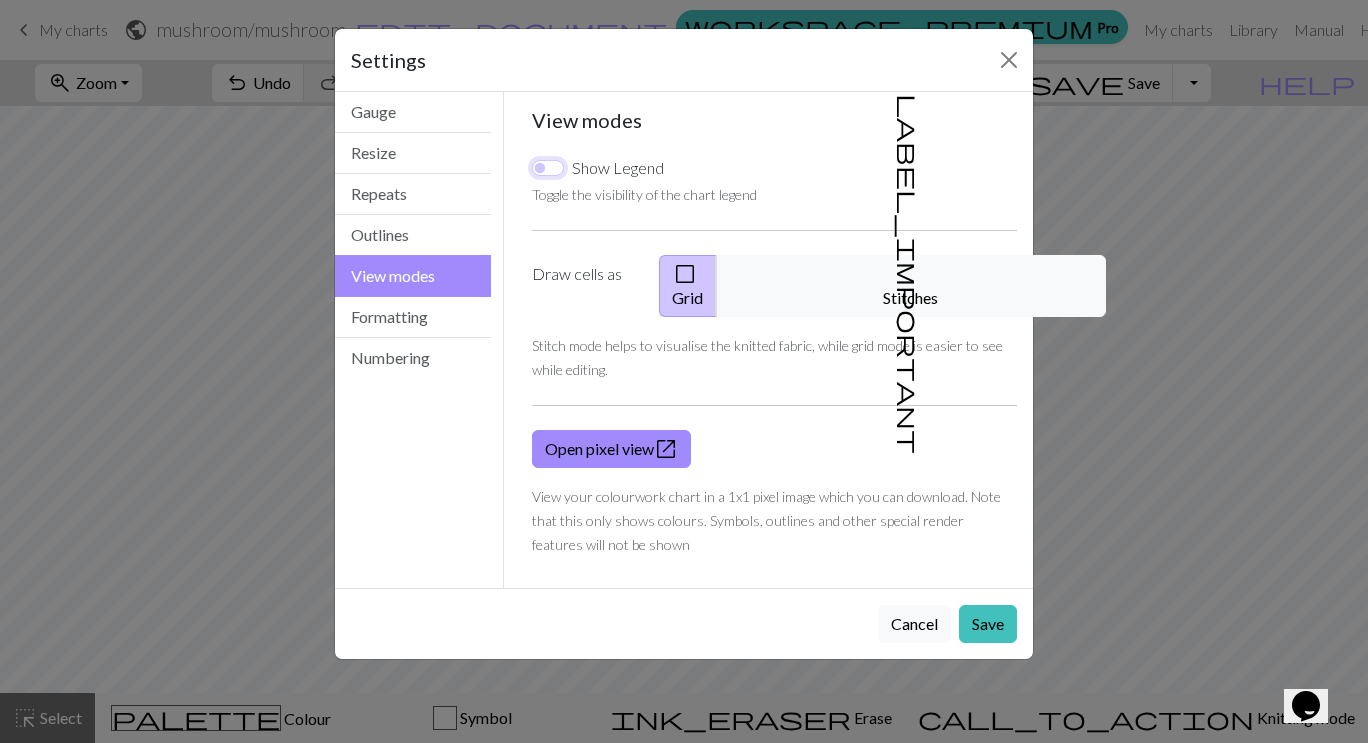 click on "Show Legend" at bounding box center [548, 168] 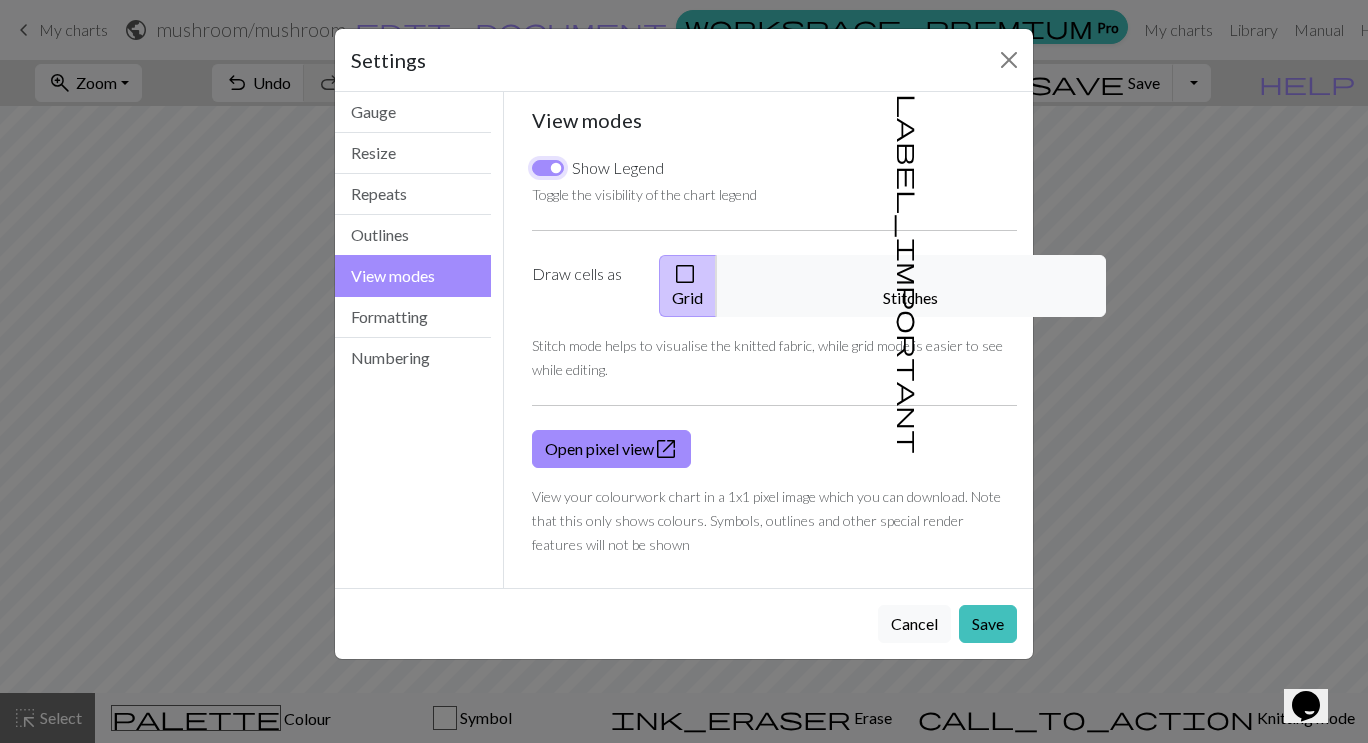 checkbox on "true" 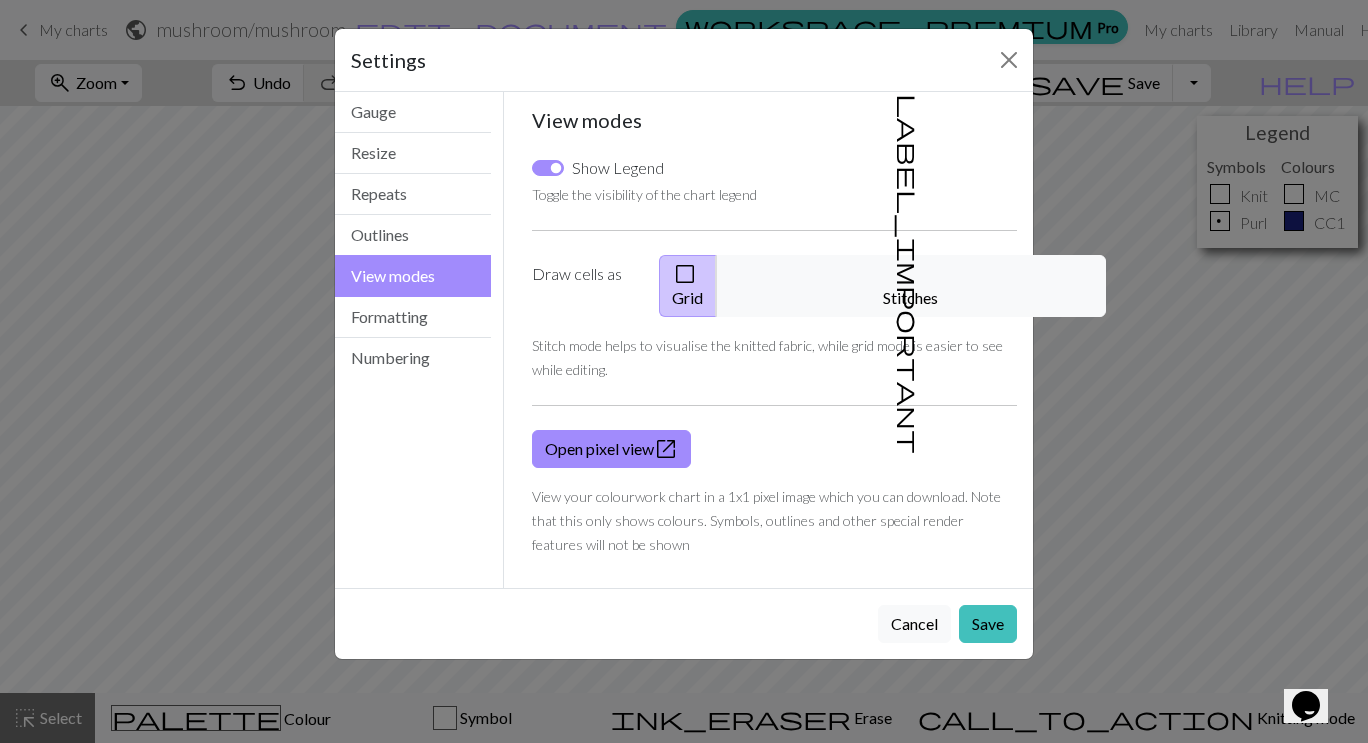 click on "check_box_outline_blank Grid" at bounding box center (688, 286) 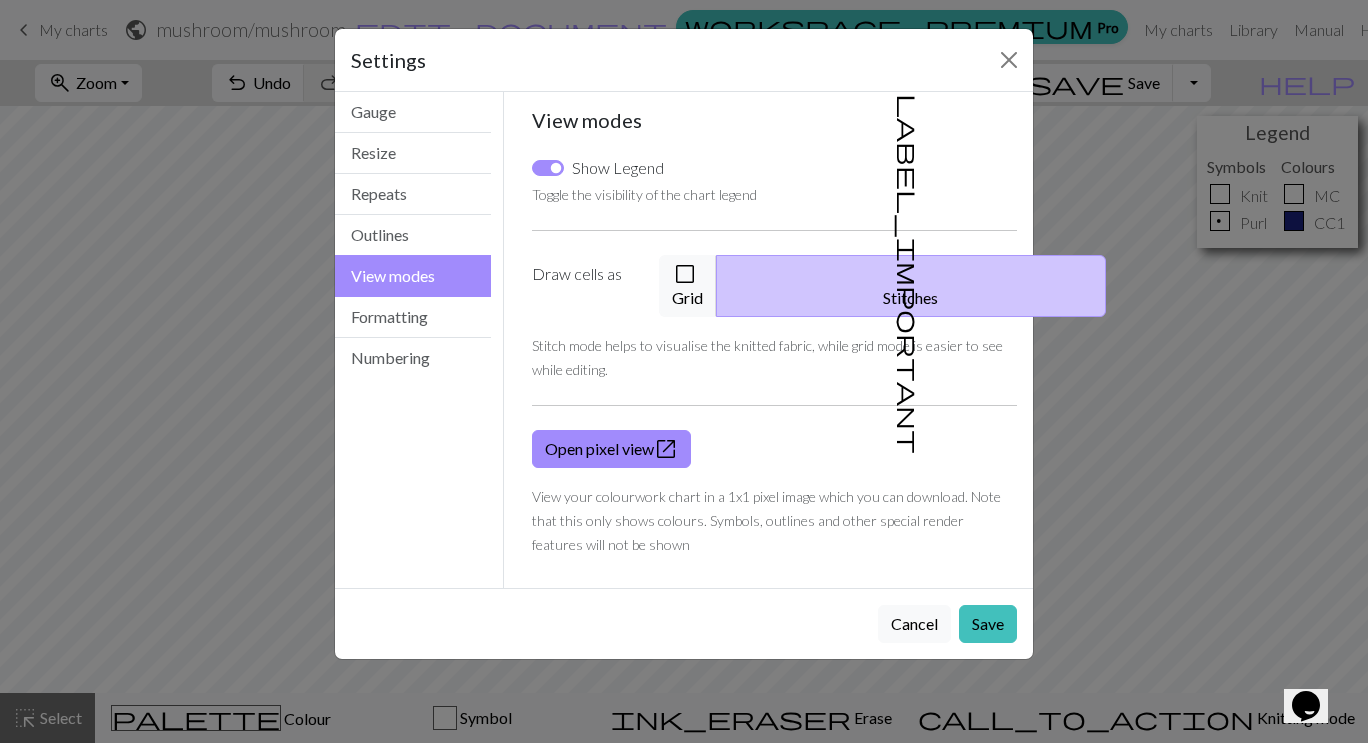 click on "Show Legend Toggle the visibility of the chart legend Draw cells as check_box_outline_blank Grid label_important Stitches Stitch mode helps to visualise the knitted fabric, while grid mode is easier to see while editing. Open pixel view  open_in_new View your colourwork chart in a 1x1 pixel image which you can download. Note that this only shows colours. Symbols, outlines and other special render features will not be shown" at bounding box center (775, 356) 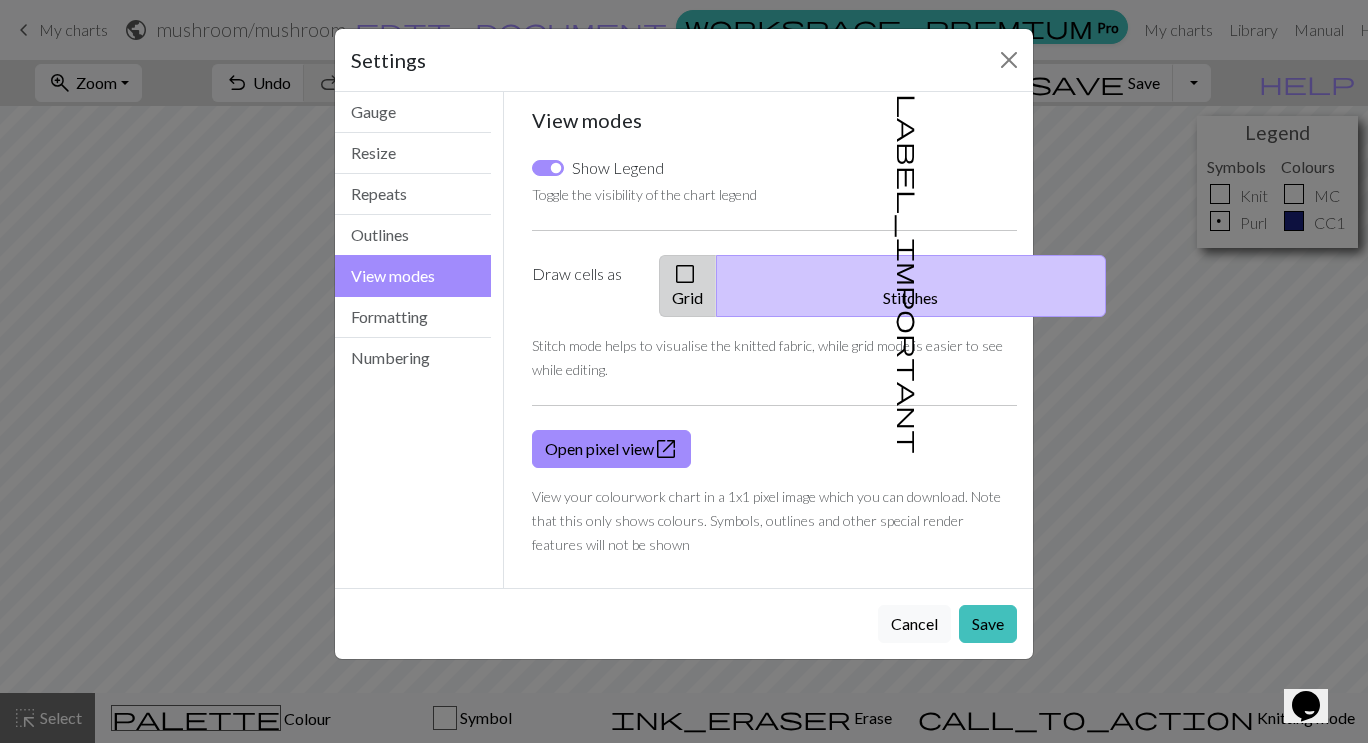 click on "check_box_outline_blank Grid" at bounding box center [688, 286] 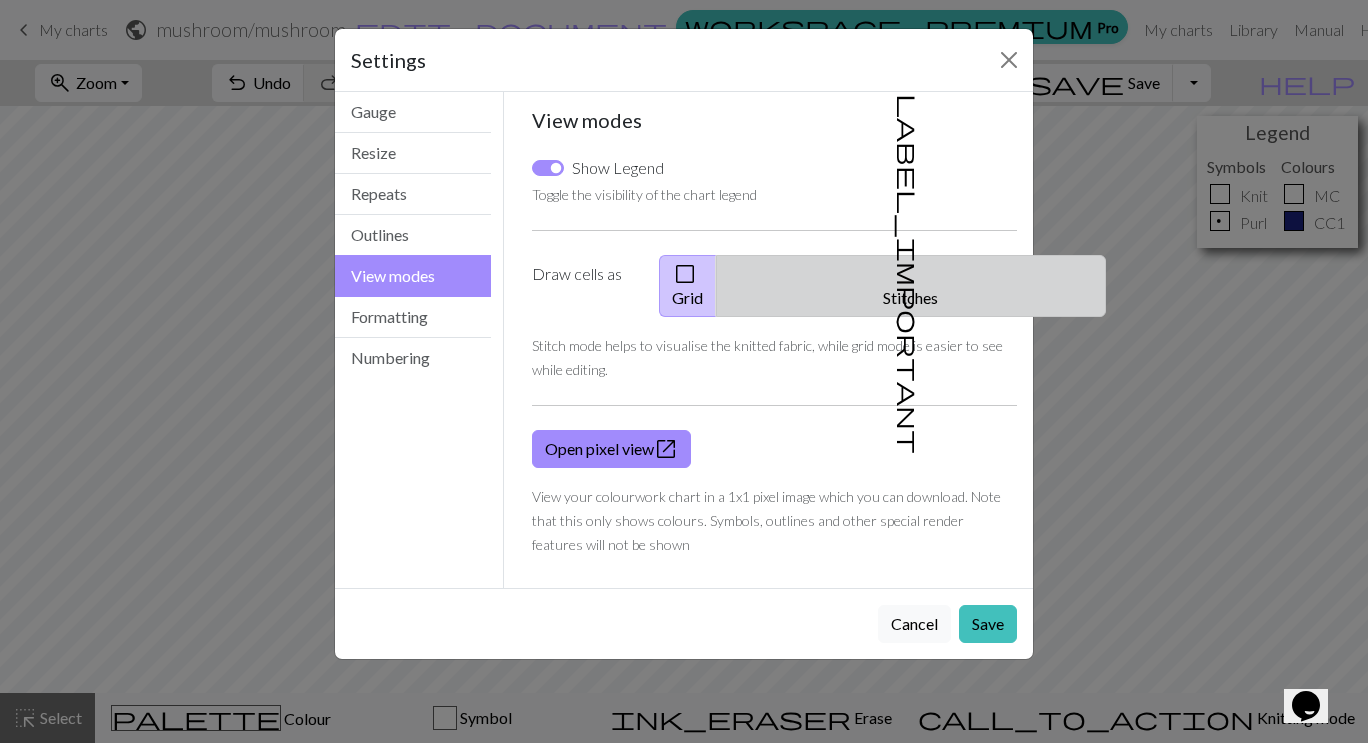 click on "label_important" at bounding box center [909, 274] 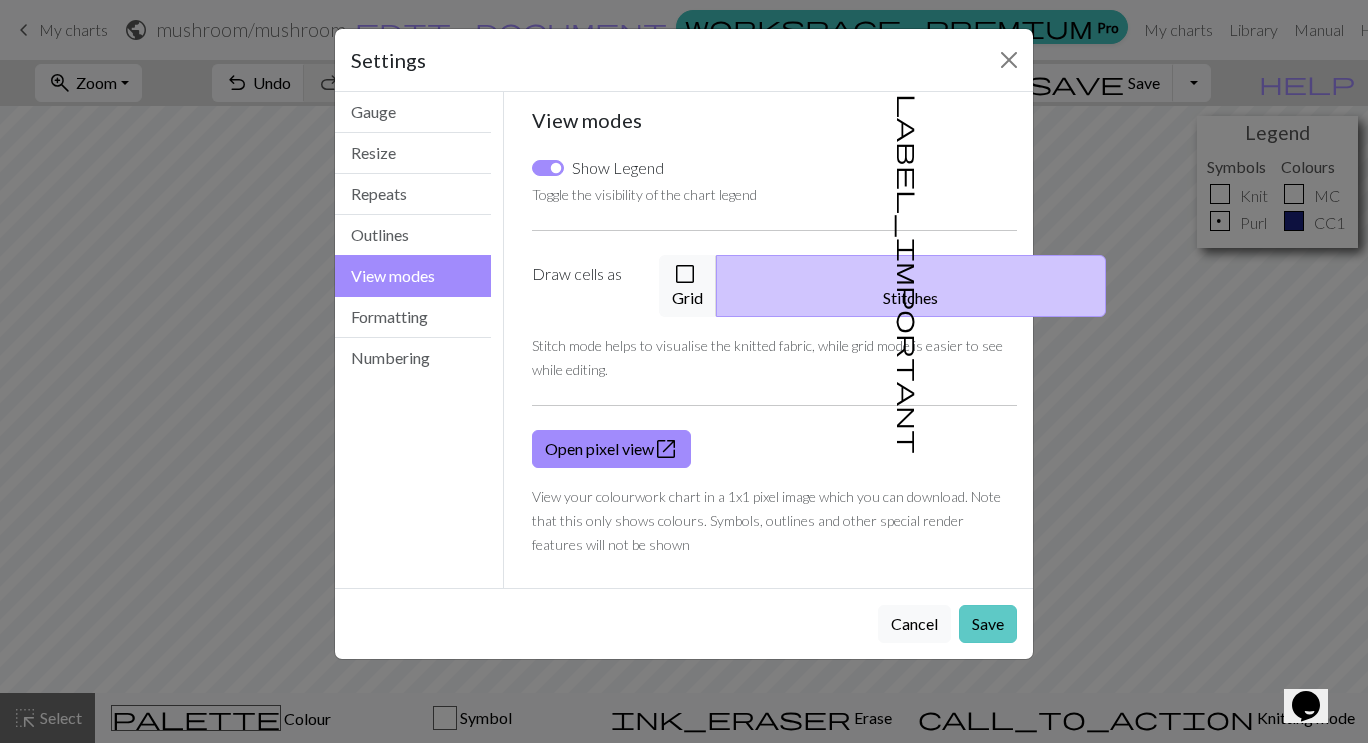 click on "Save" at bounding box center (988, 624) 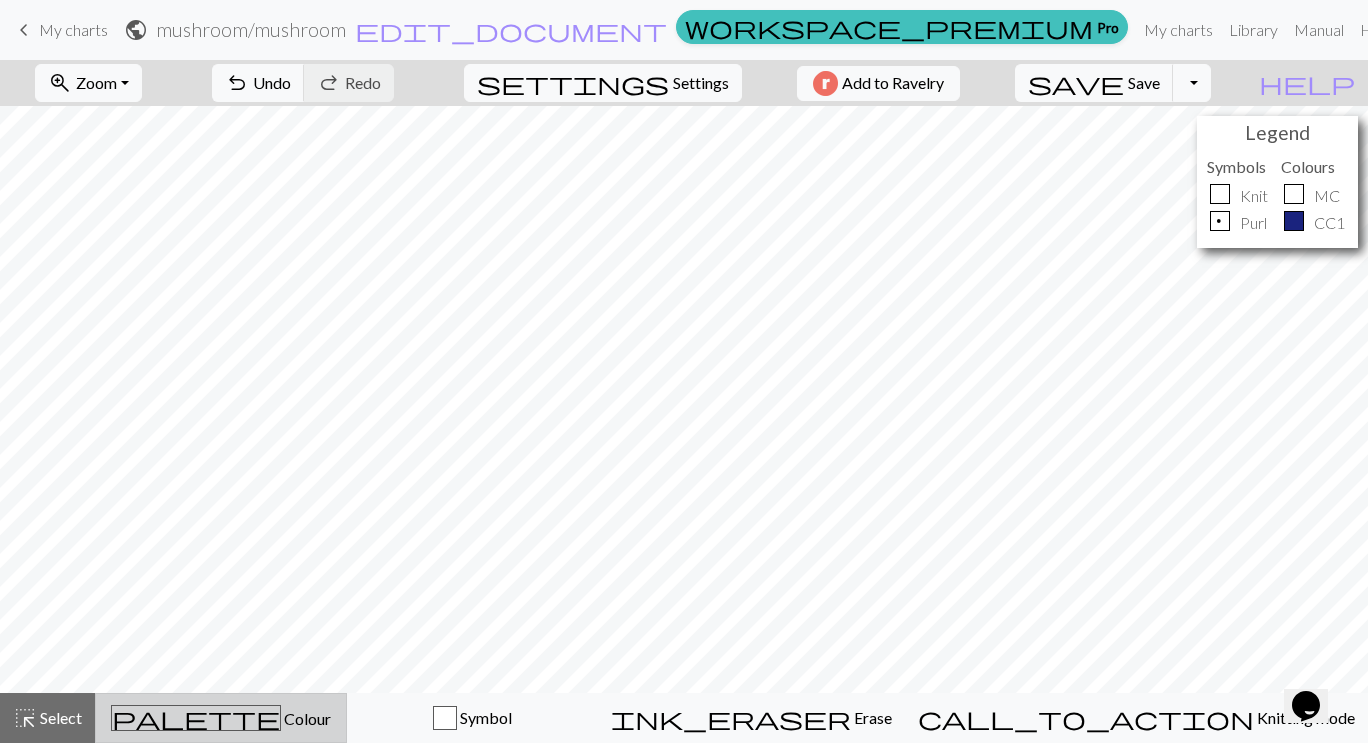 click on "Colour" at bounding box center [306, 718] 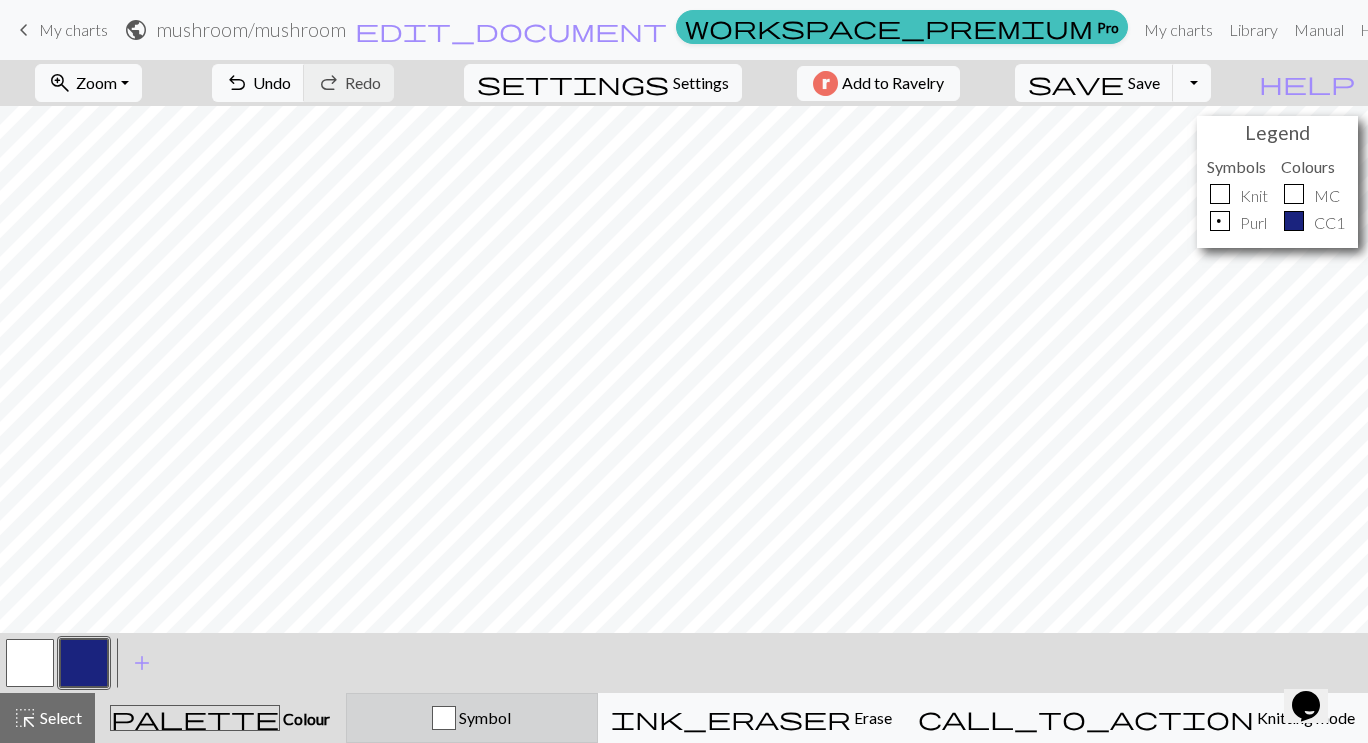 click on "Symbol" at bounding box center (472, 718) 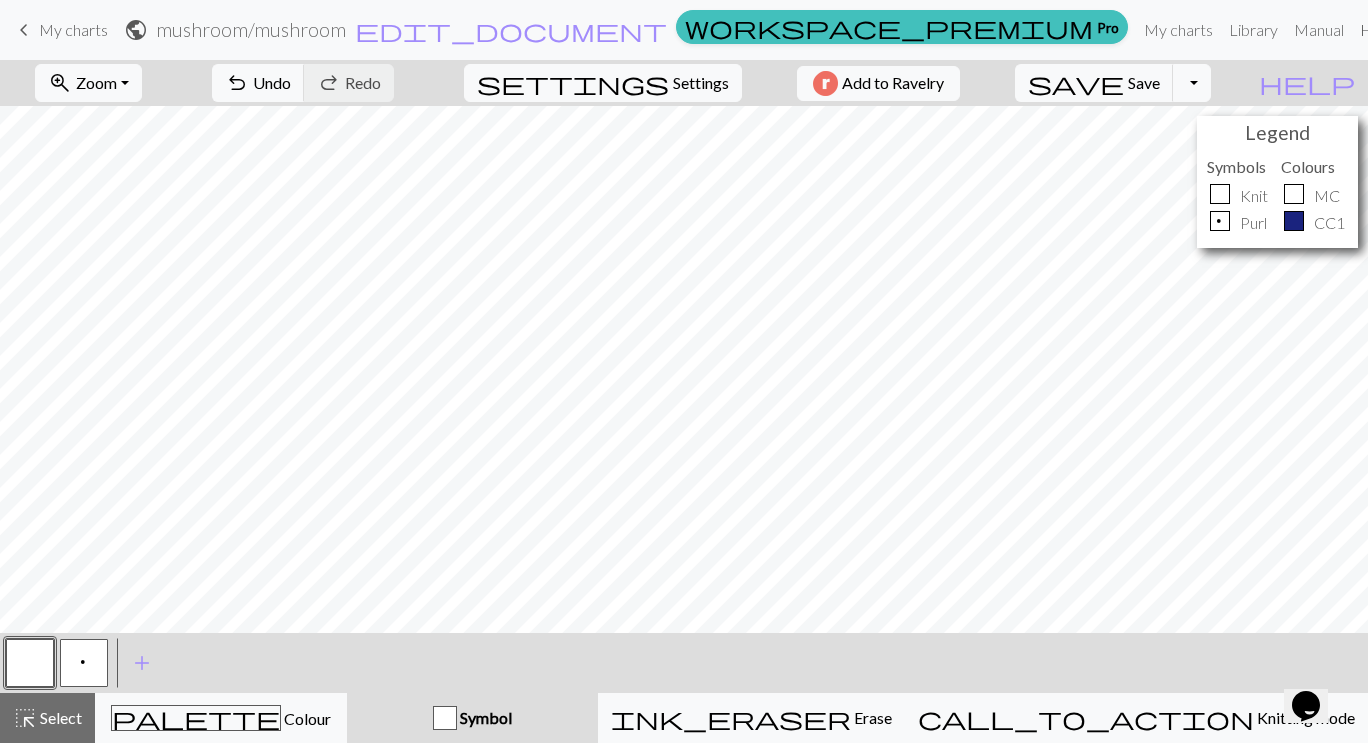 click on "Hi  BeeCanKnit" at bounding box center (1417, 30) 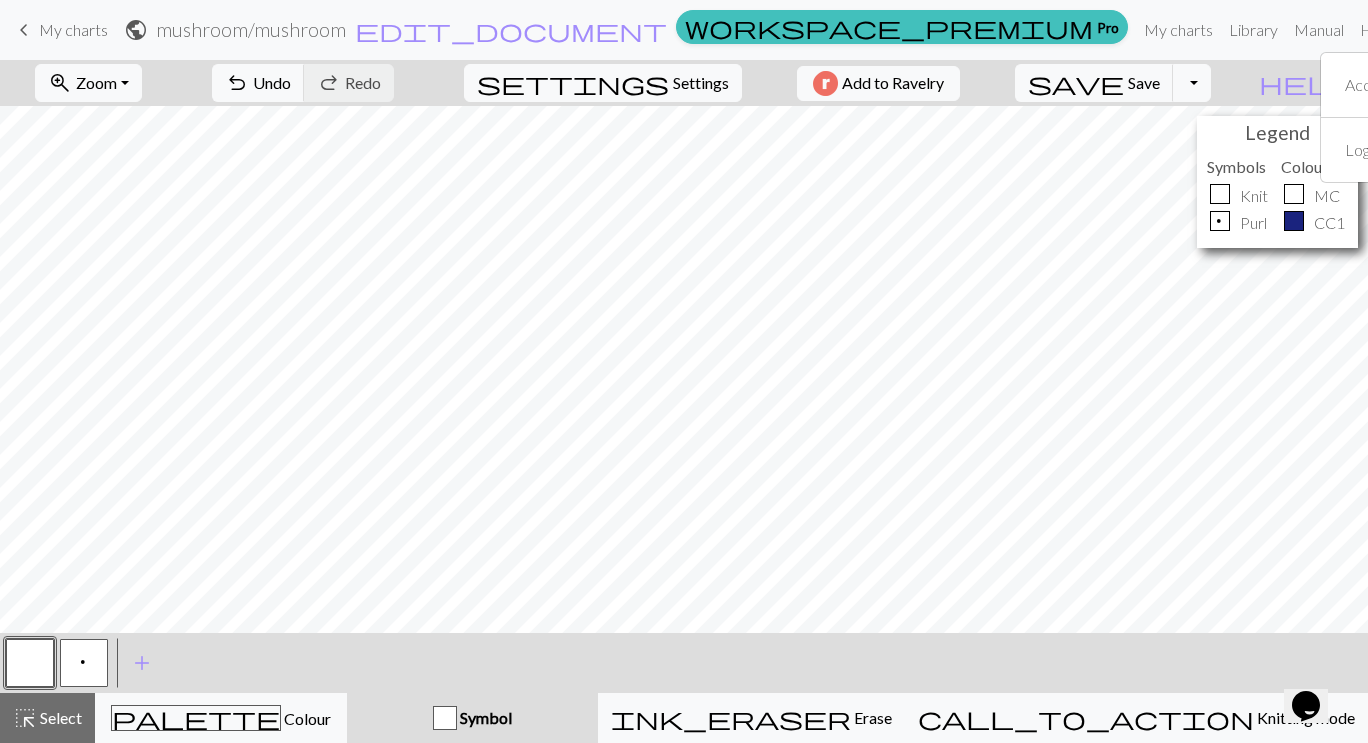 click on "keyboard_arrow_left" at bounding box center [24, 30] 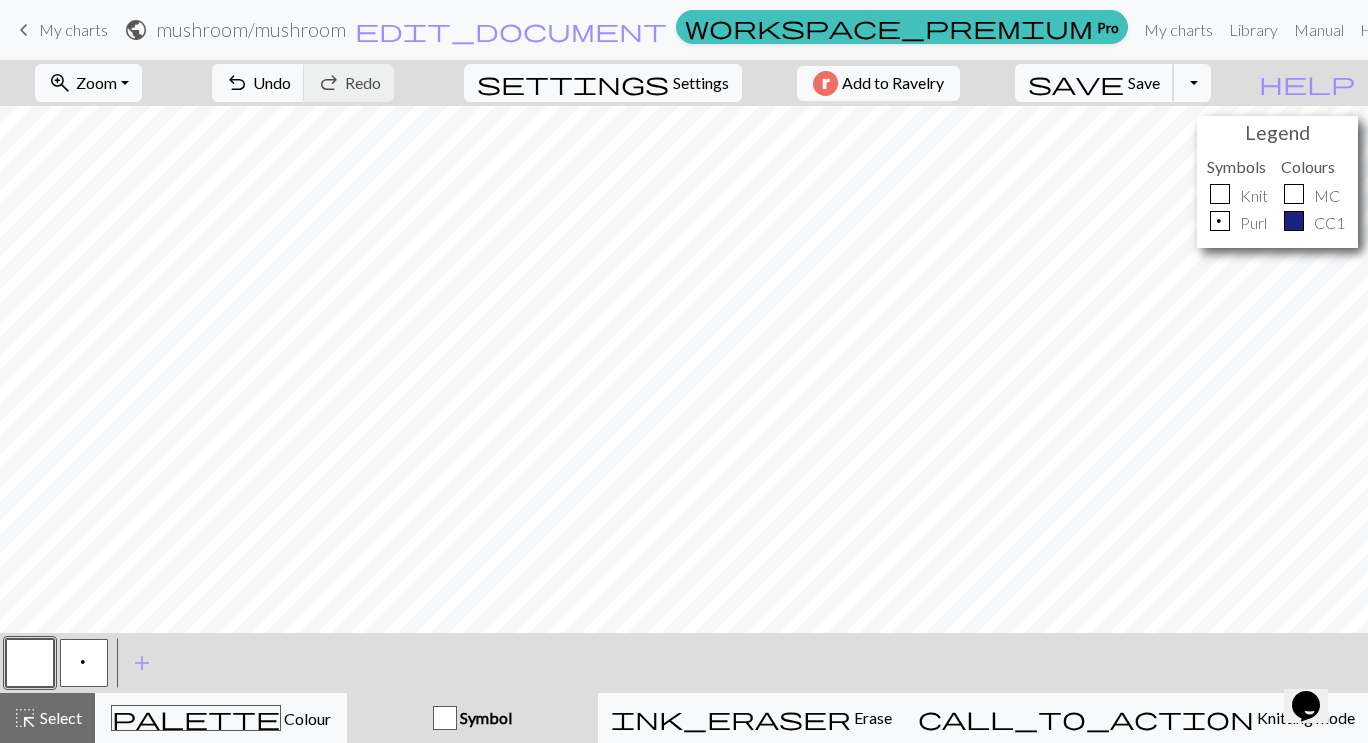 click on "save Save Save" at bounding box center (1094, 83) 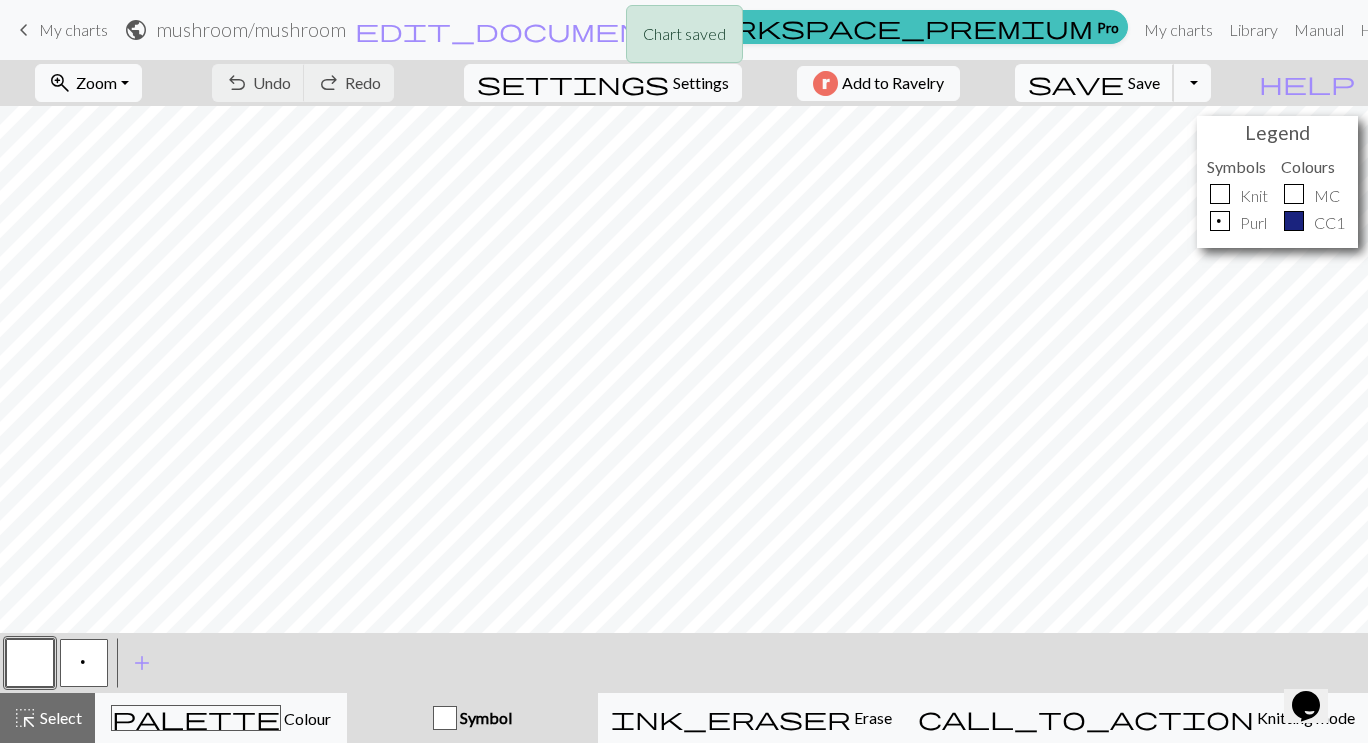 click on "save" at bounding box center (1076, 83) 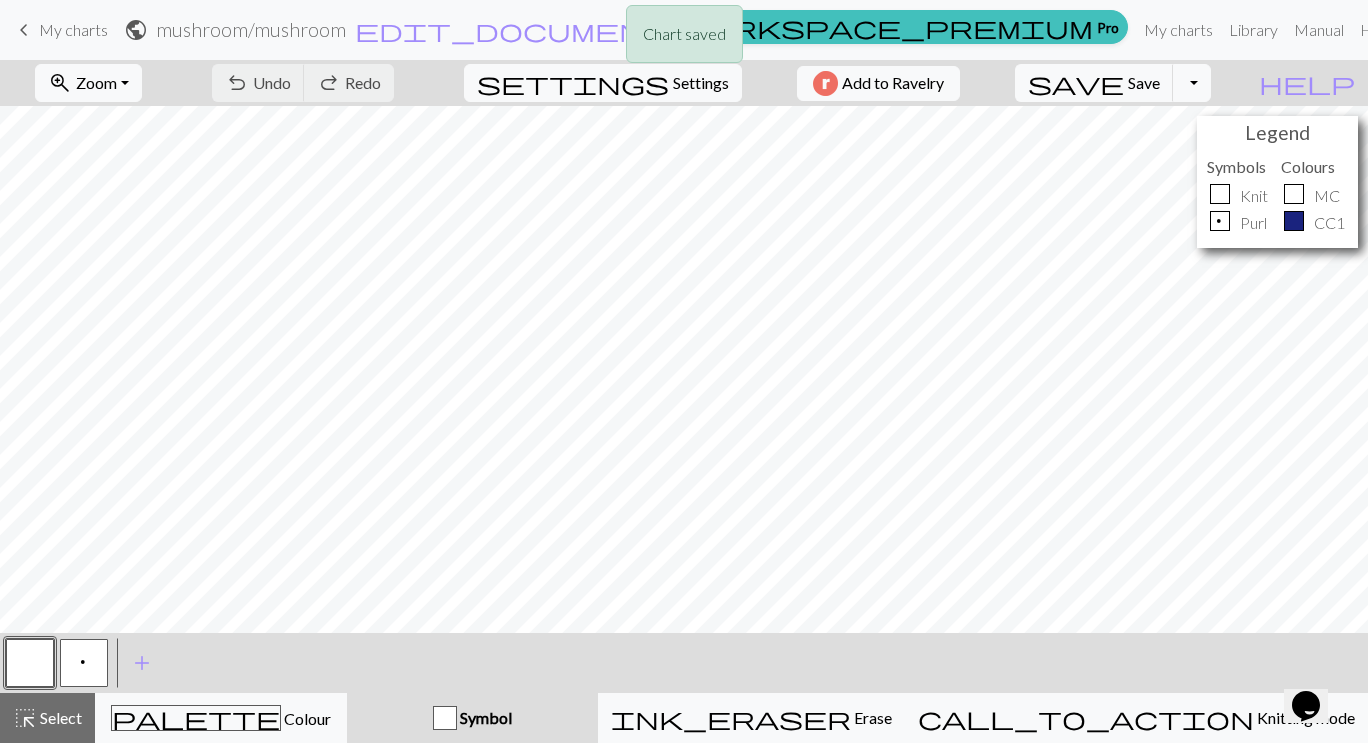 click on "Chart saved" at bounding box center (684, 39) 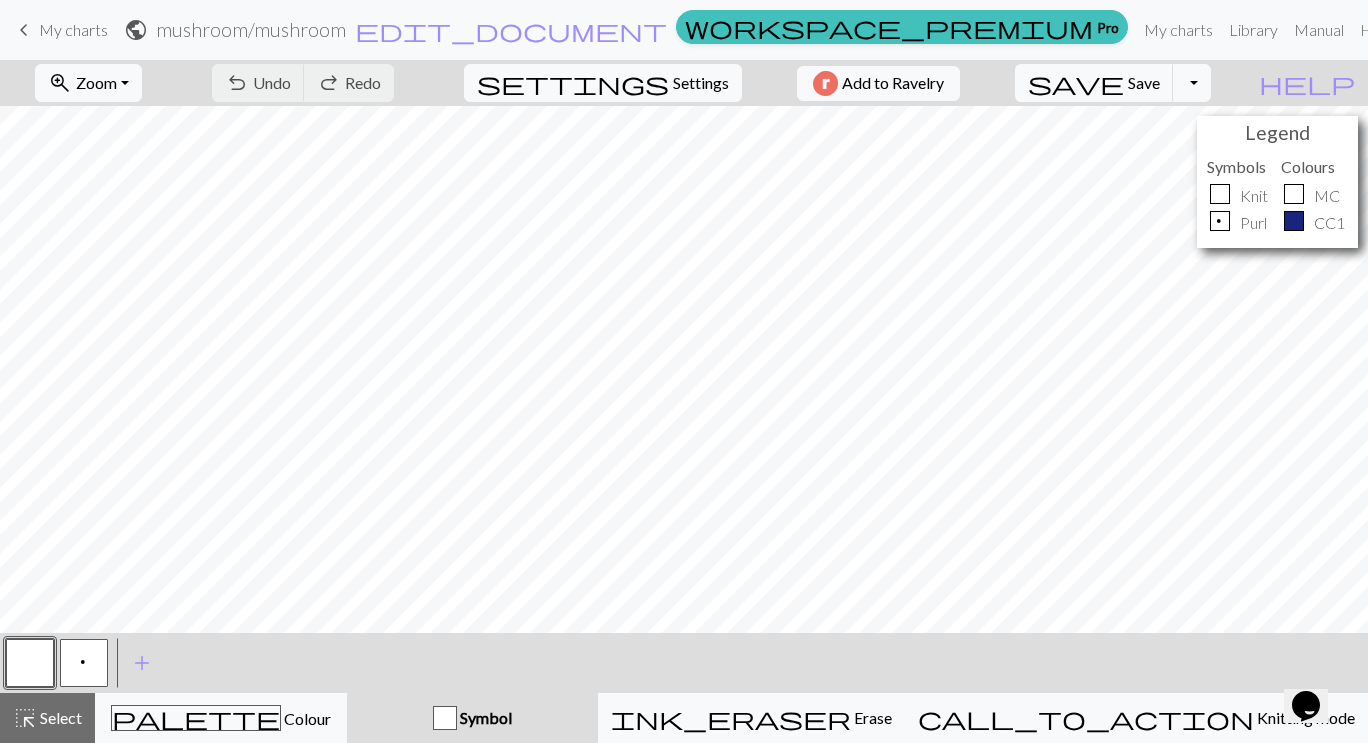 click on "keyboard_arrow_left" at bounding box center (24, 30) 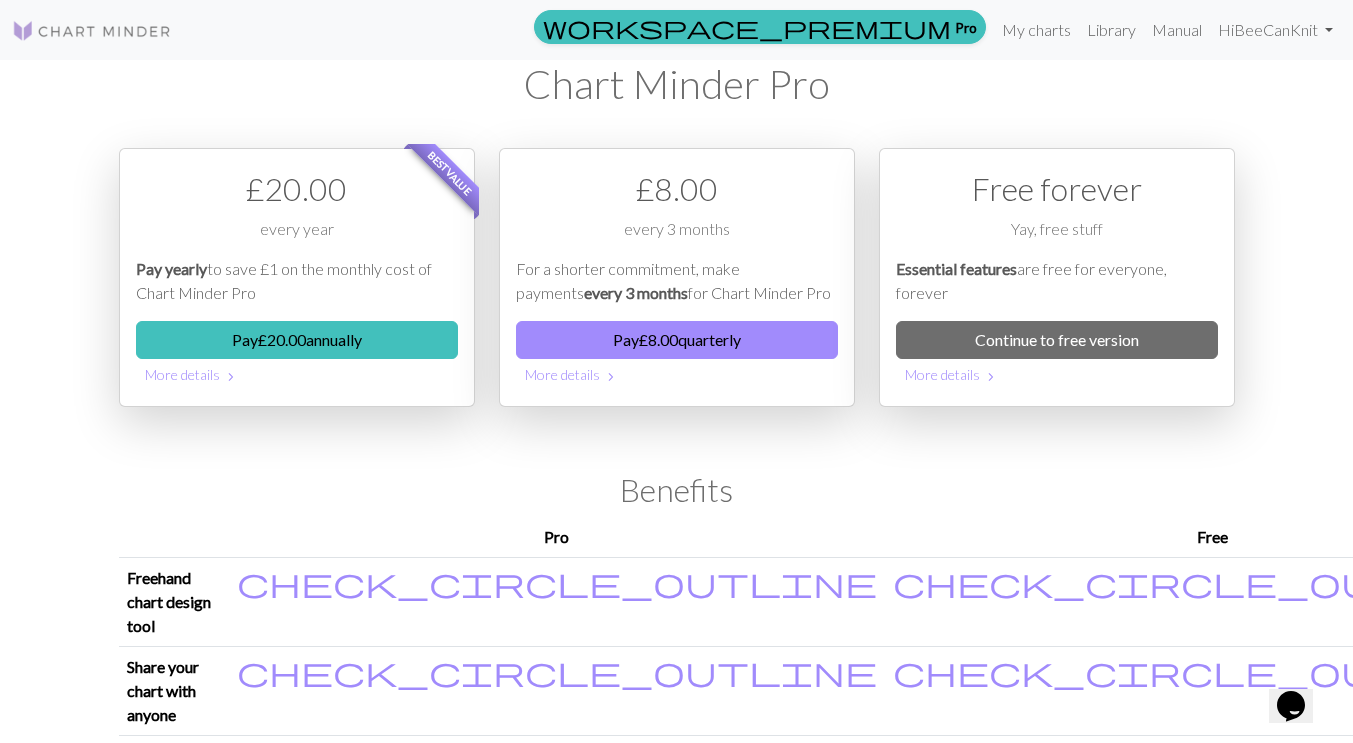 scroll, scrollTop: 95, scrollLeft: 0, axis: vertical 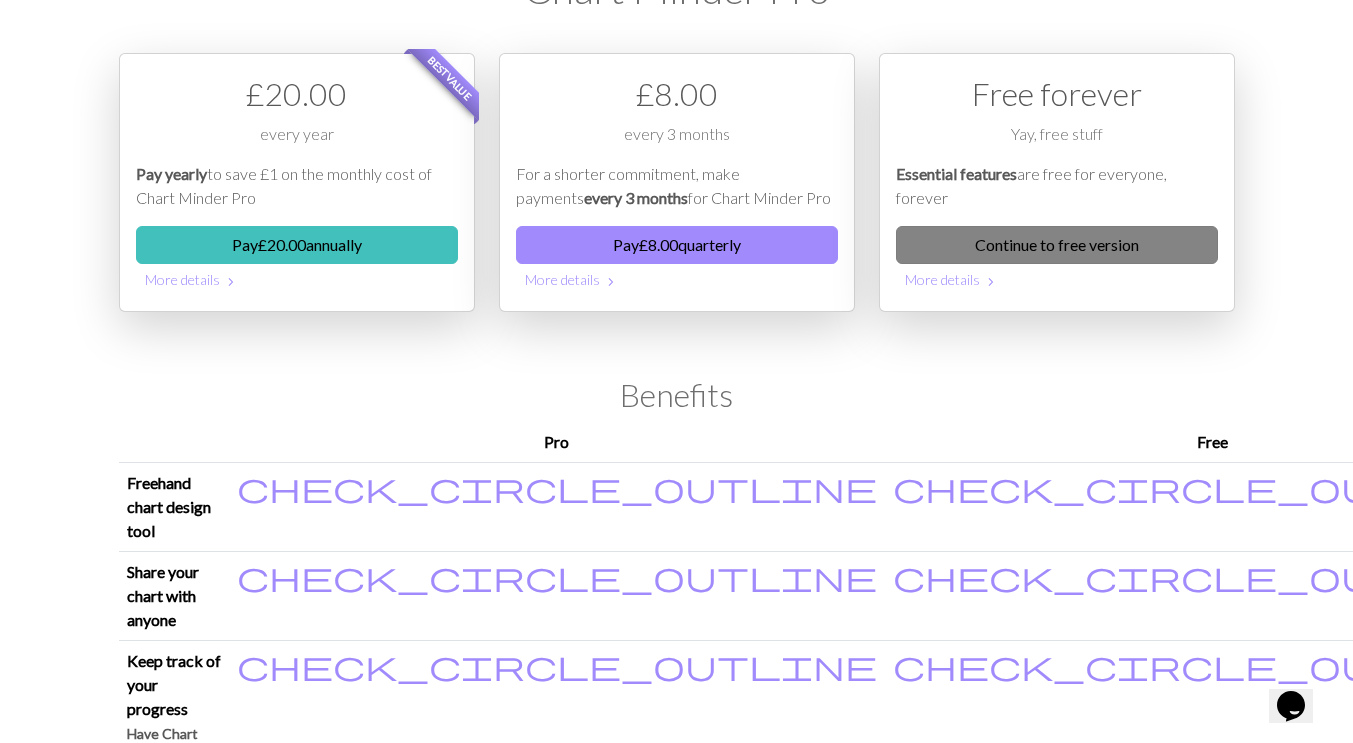 click on "Continue to free version" at bounding box center [1057, 245] 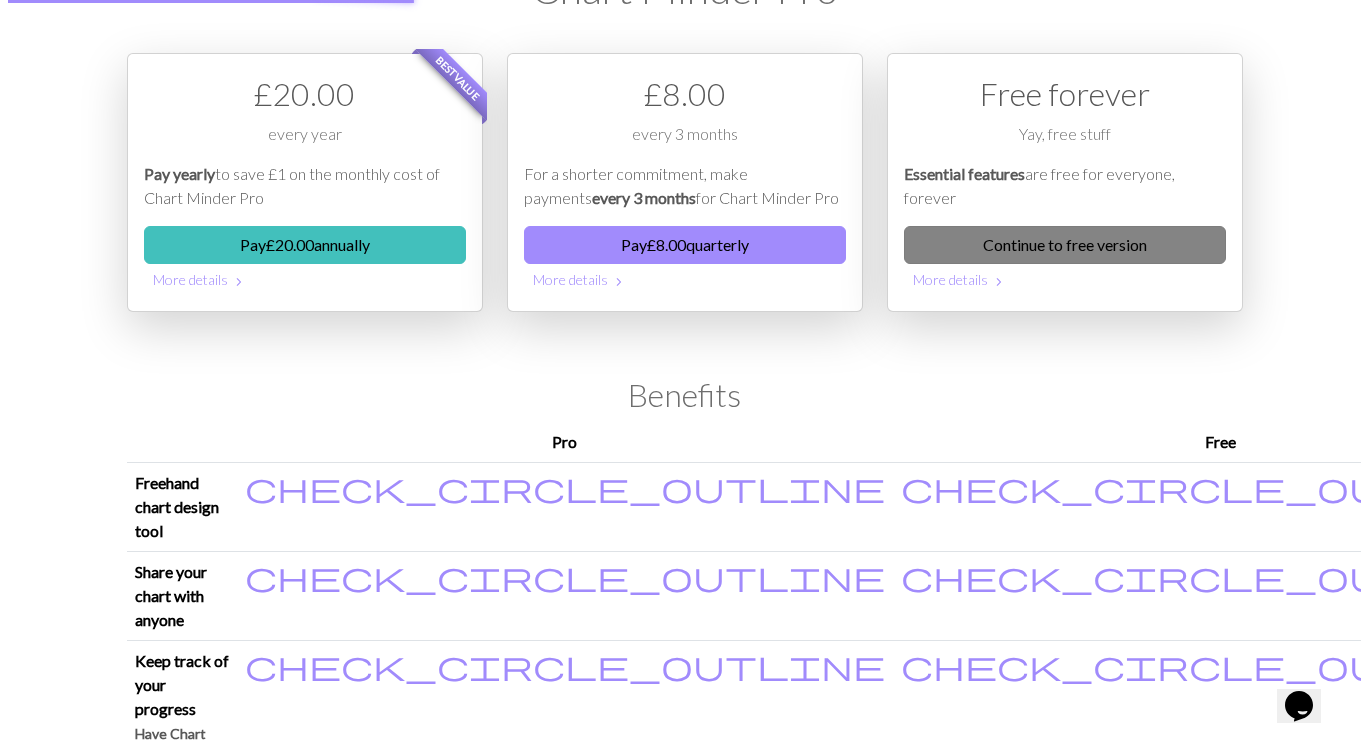 scroll, scrollTop: 0, scrollLeft: 0, axis: both 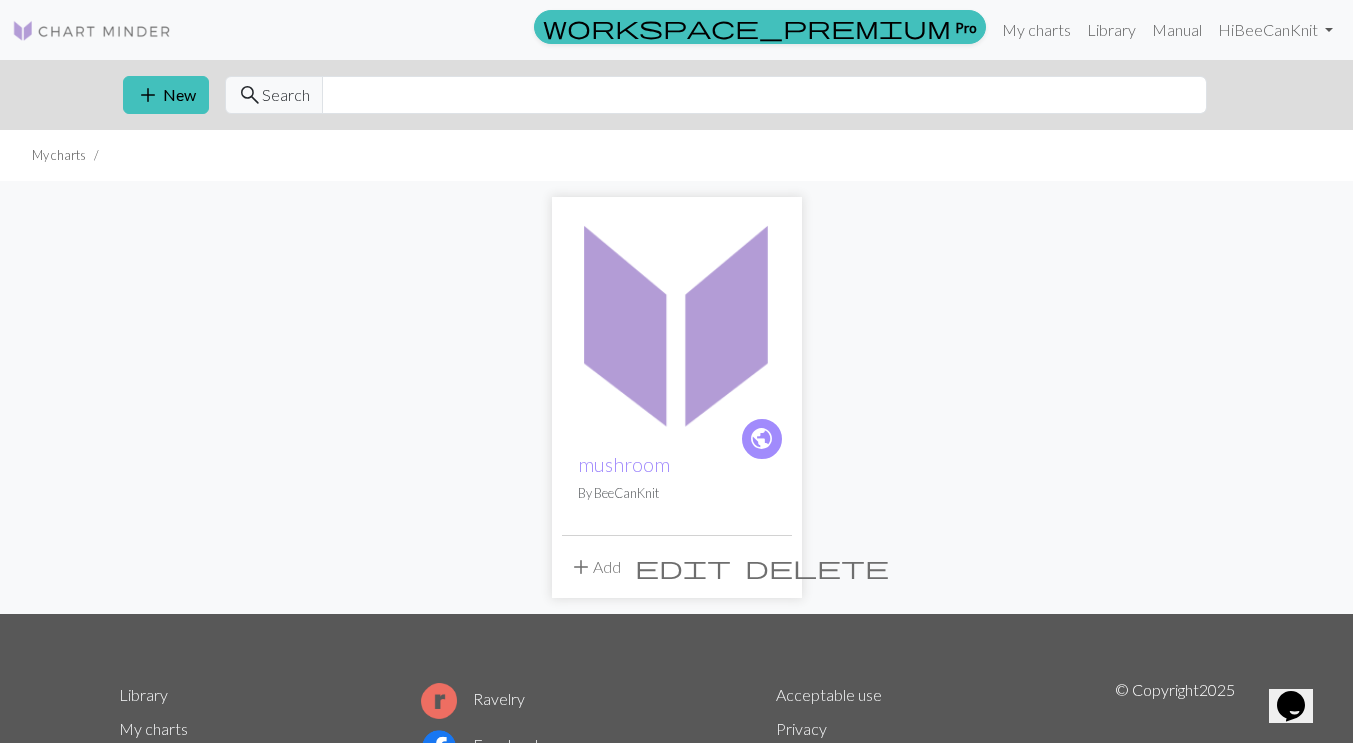 drag, startPoint x: 686, startPoint y: 471, endPoint x: 979, endPoint y: 532, distance: 299.28247 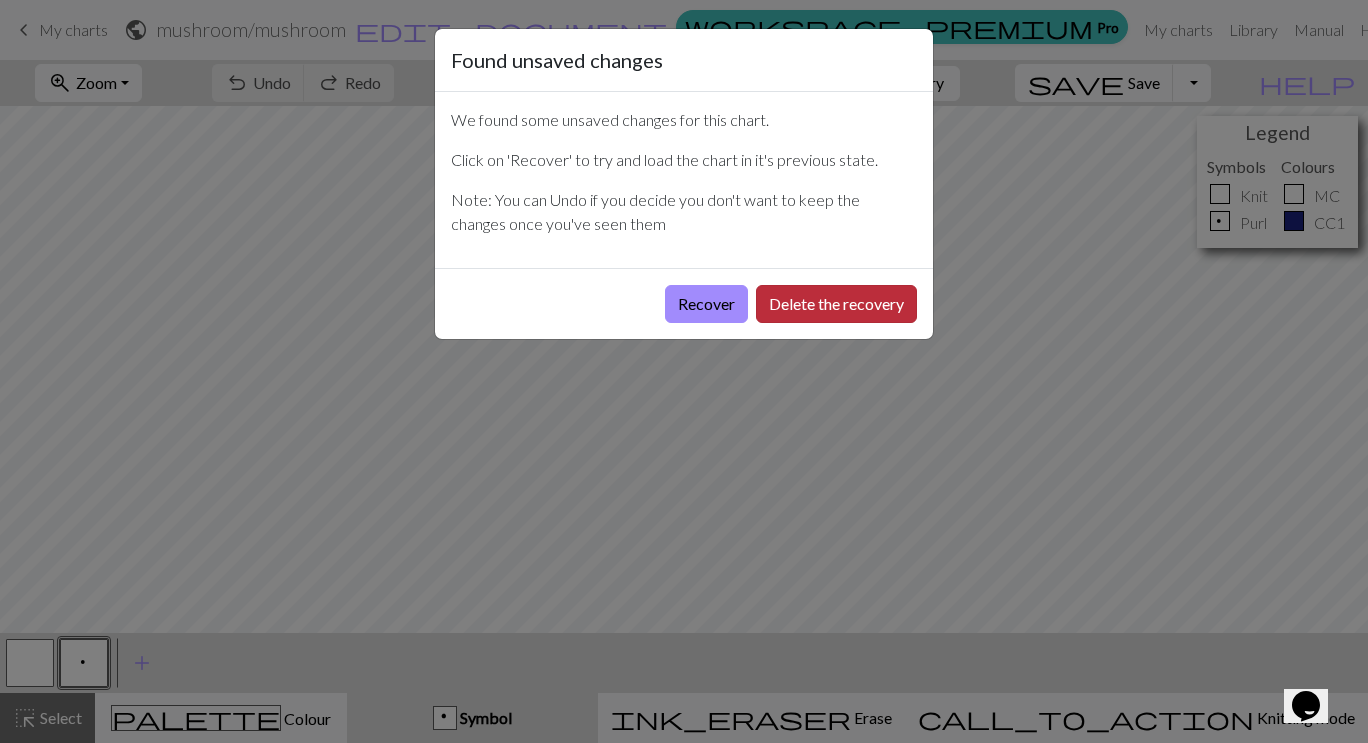 click on "Delete the recovery" at bounding box center [836, 304] 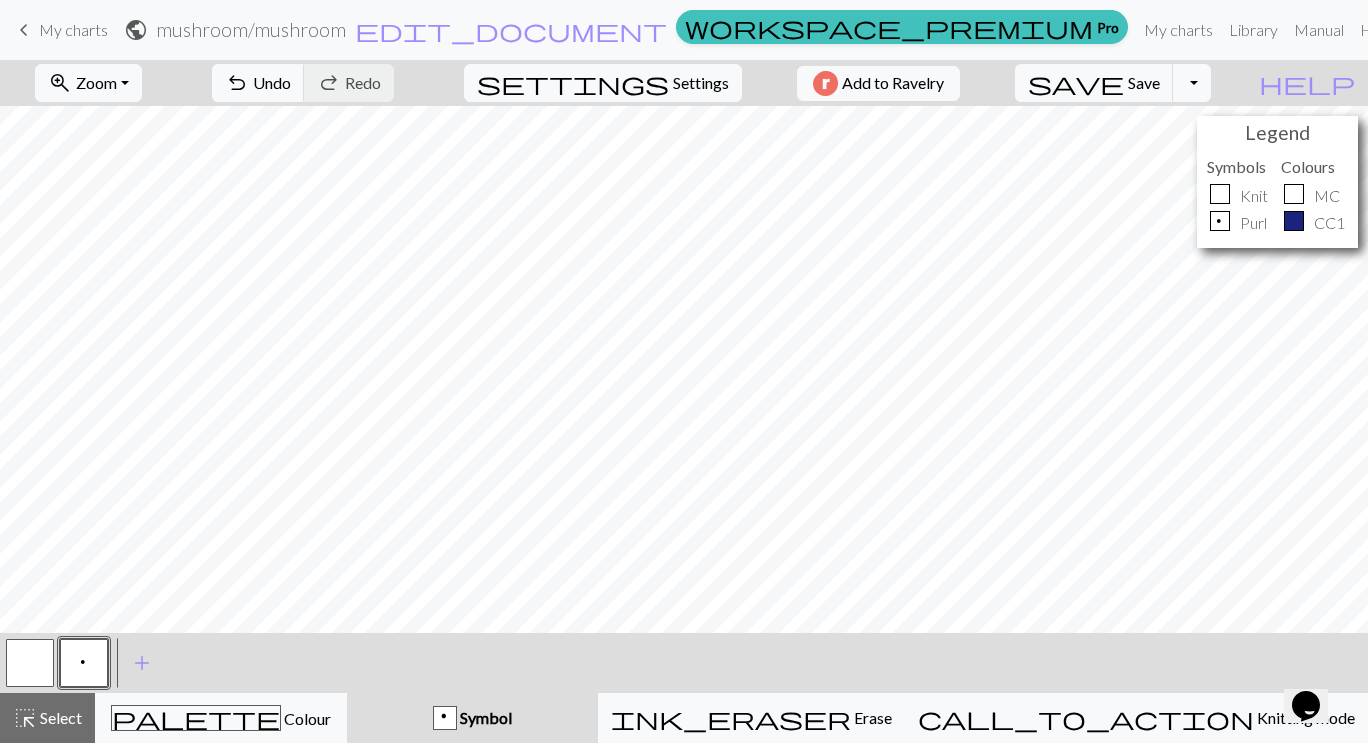 click at bounding box center (30, 663) 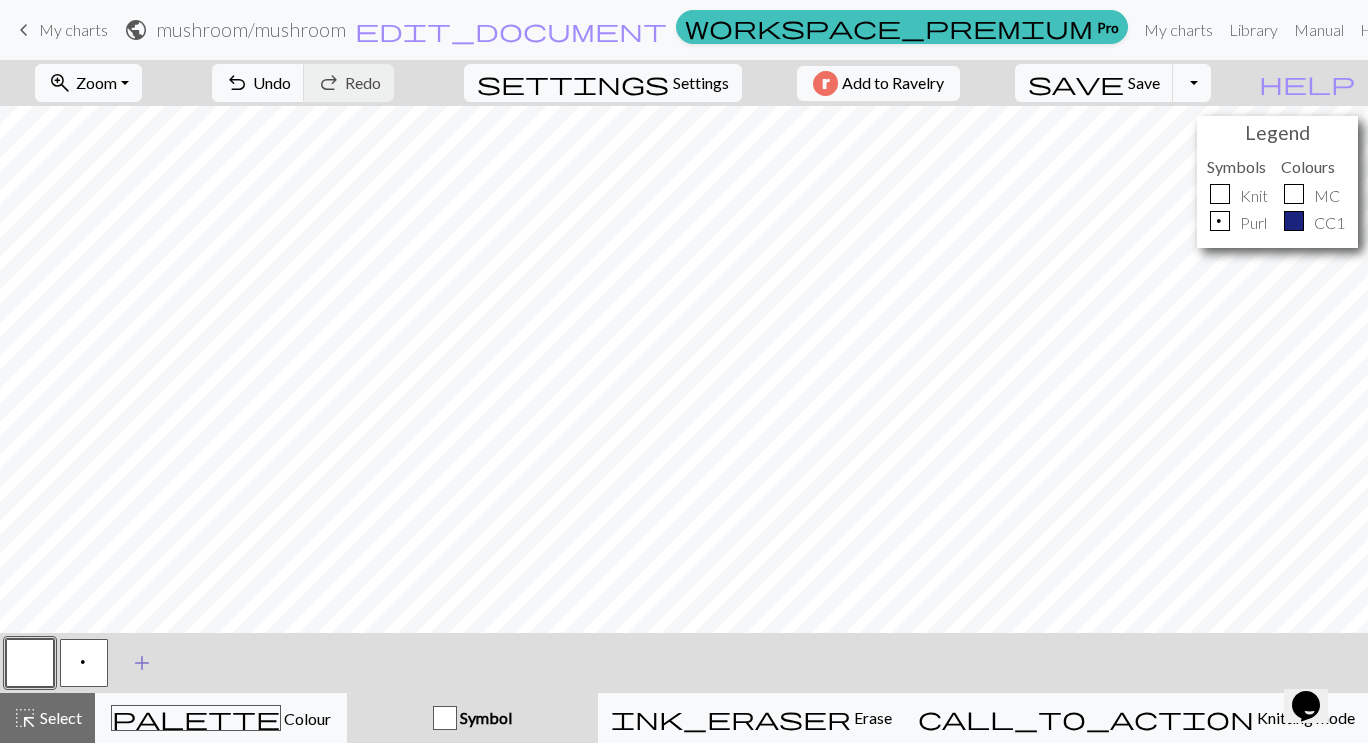 click on "add" at bounding box center [142, 663] 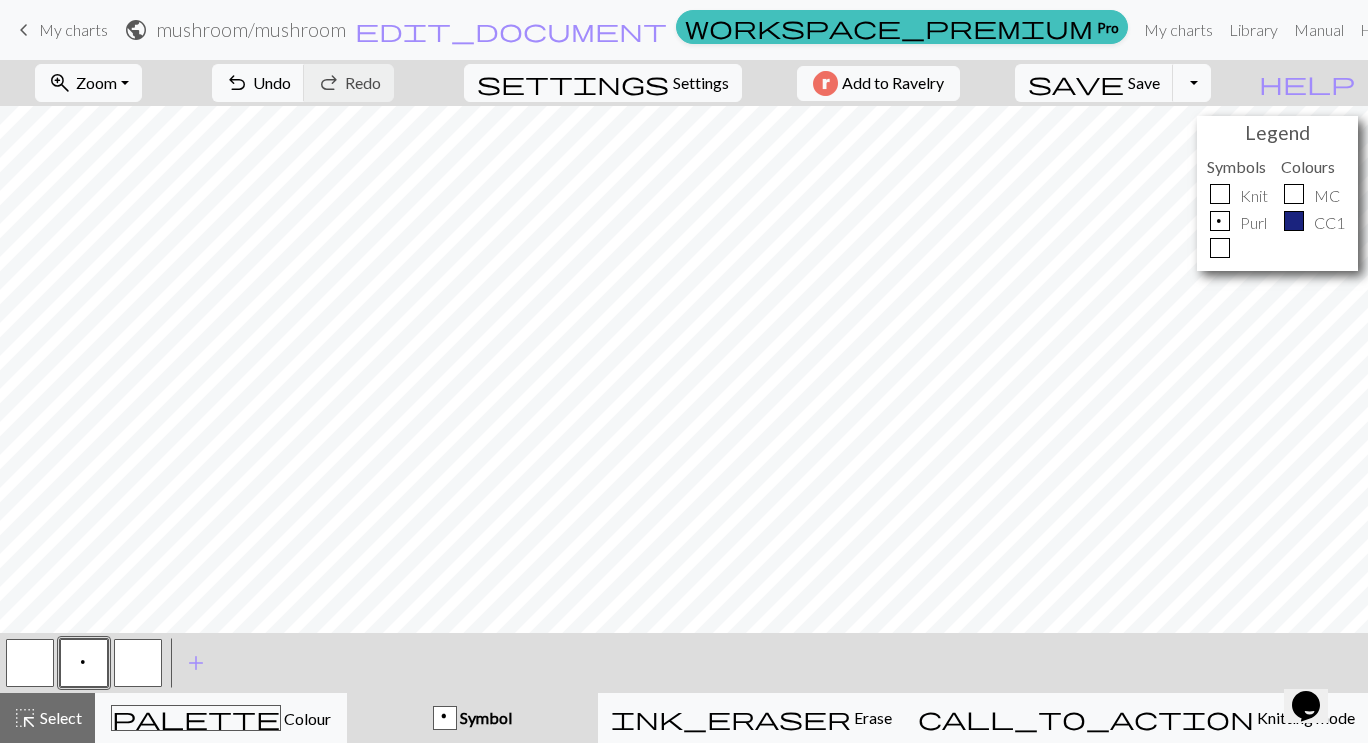 click at bounding box center (138, 663) 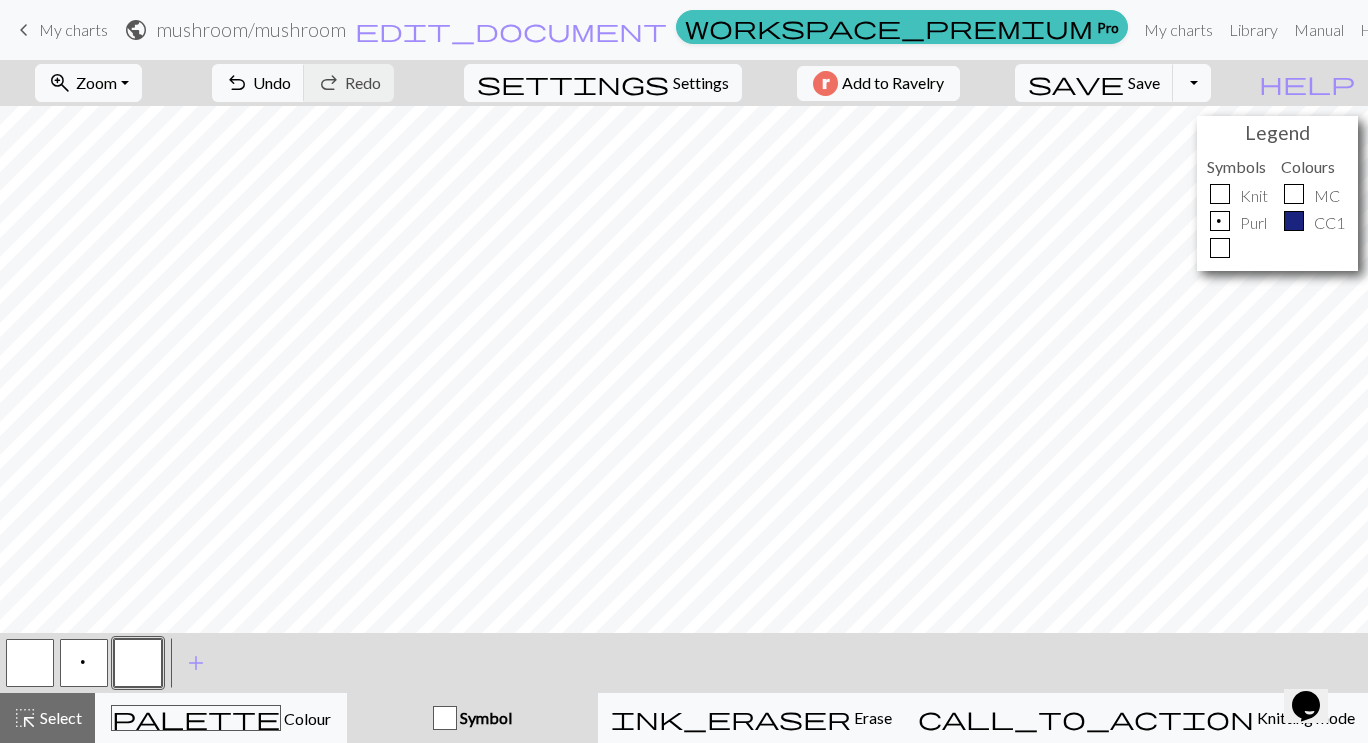 click at bounding box center (138, 663) 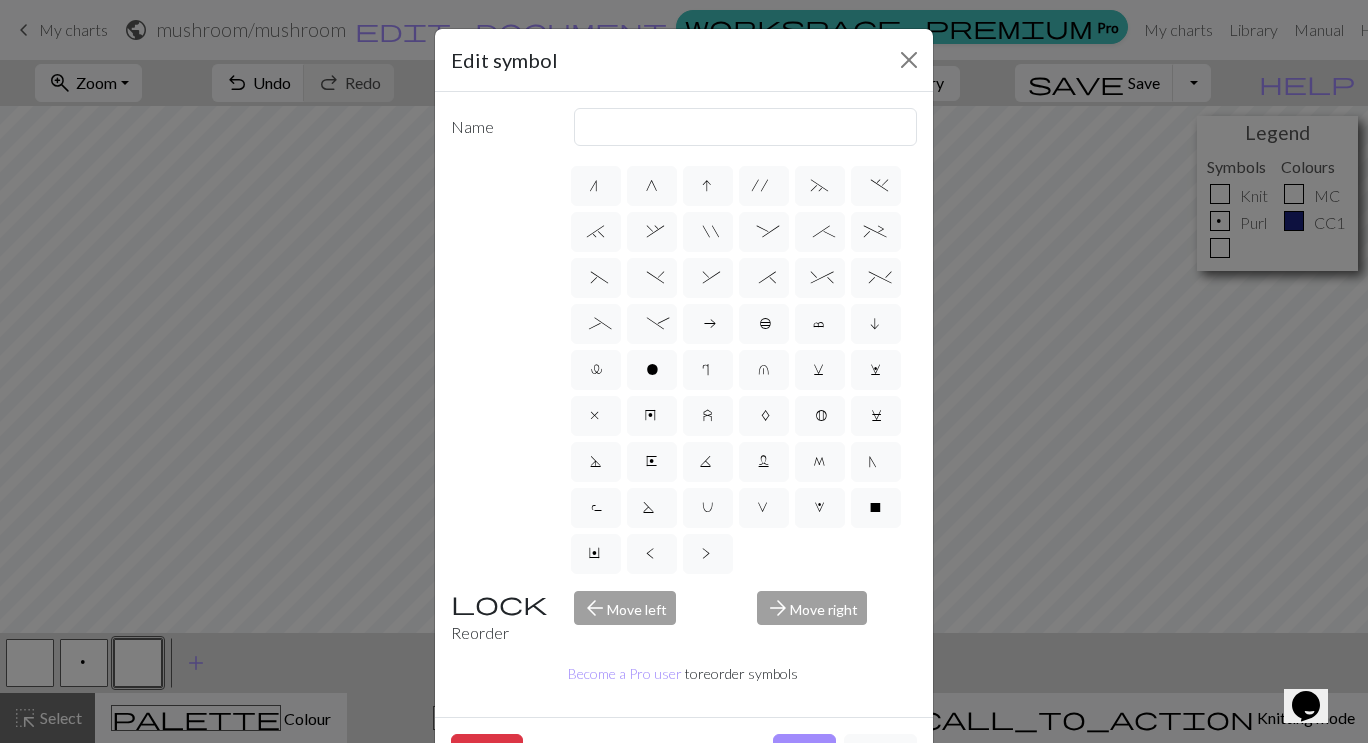 scroll, scrollTop: 227, scrollLeft: 0, axis: vertical 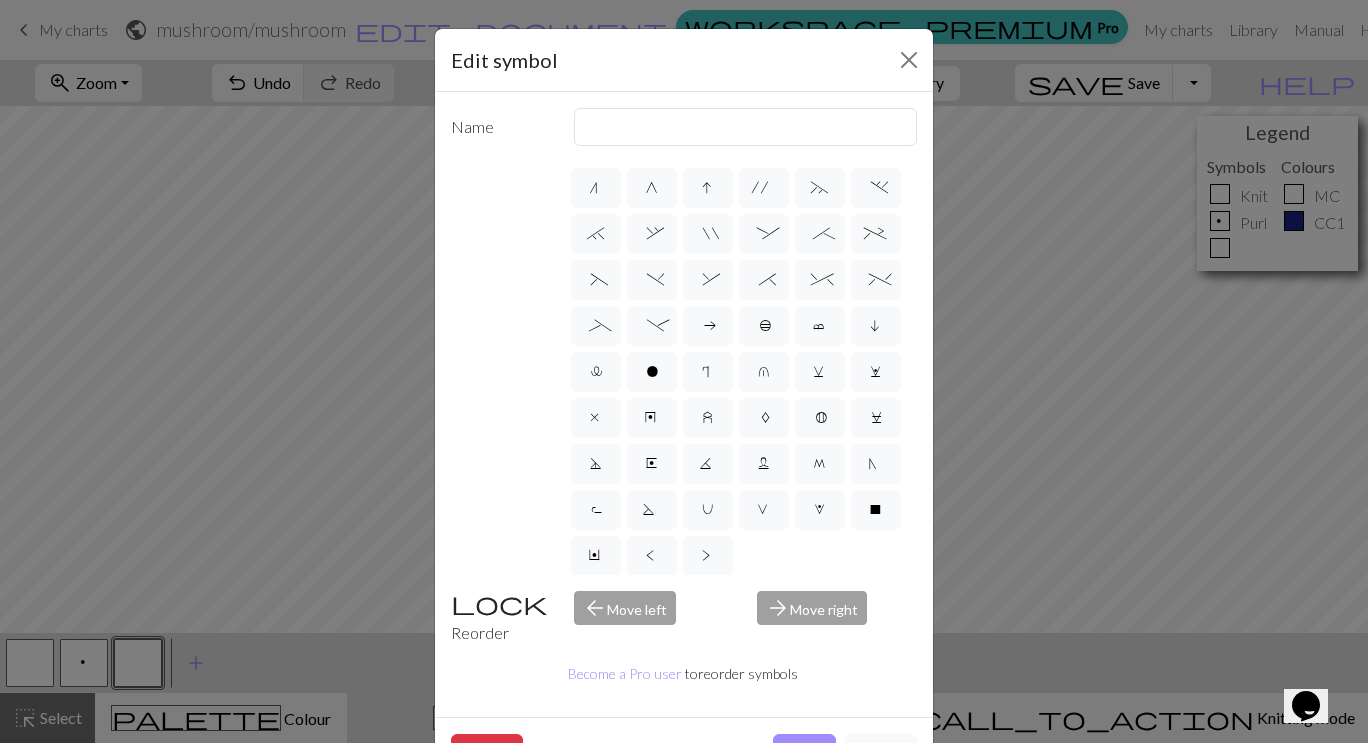 click on "9" at bounding box center [764, 142] 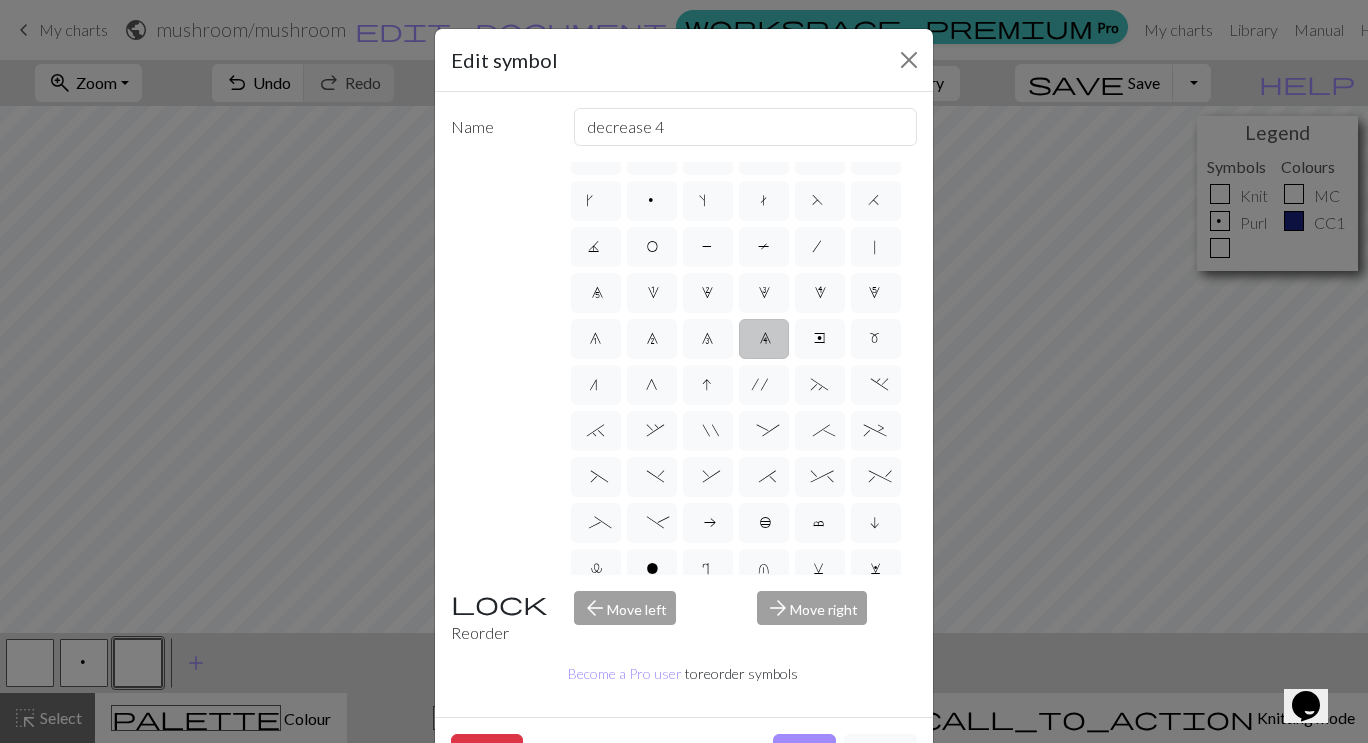 scroll, scrollTop: 29, scrollLeft: 0, axis: vertical 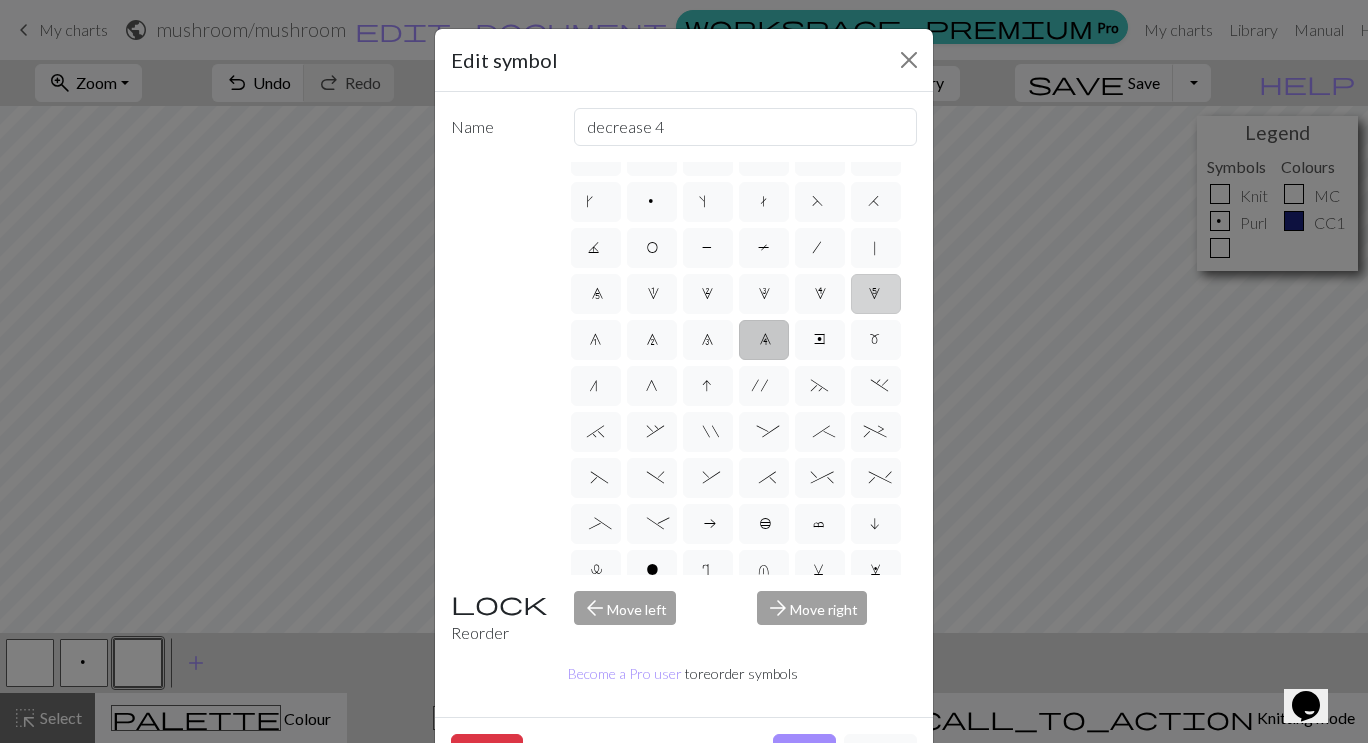 click on "5" at bounding box center [876, 296] 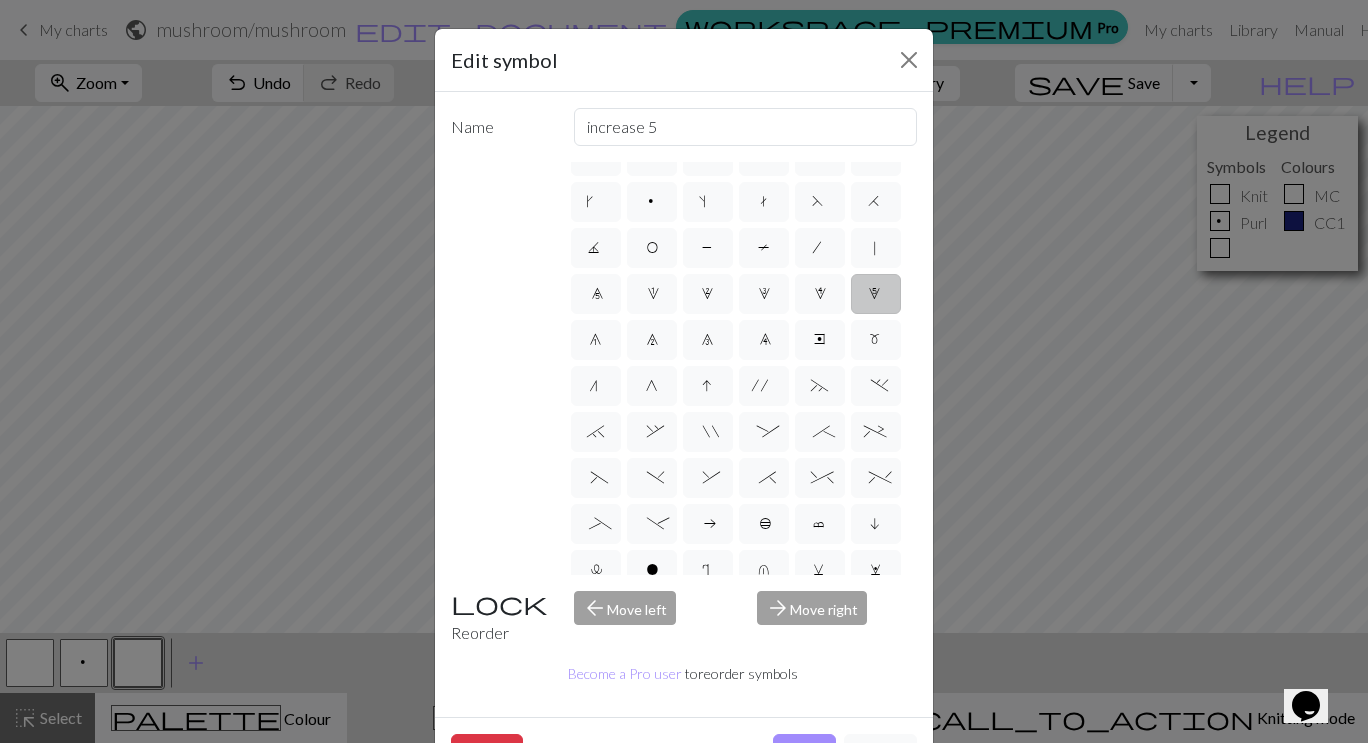 click on "d f g h j k p s t F H J O P T / | 0 1 2 3 4 5 6 7 8 9 e m n G I ' ~ . ` , " : ; + ( ) & * ^ % _ - a b c i l o r u v w x y z A B C D E K L M N R S U V W X Y < >" at bounding box center (743, 368) 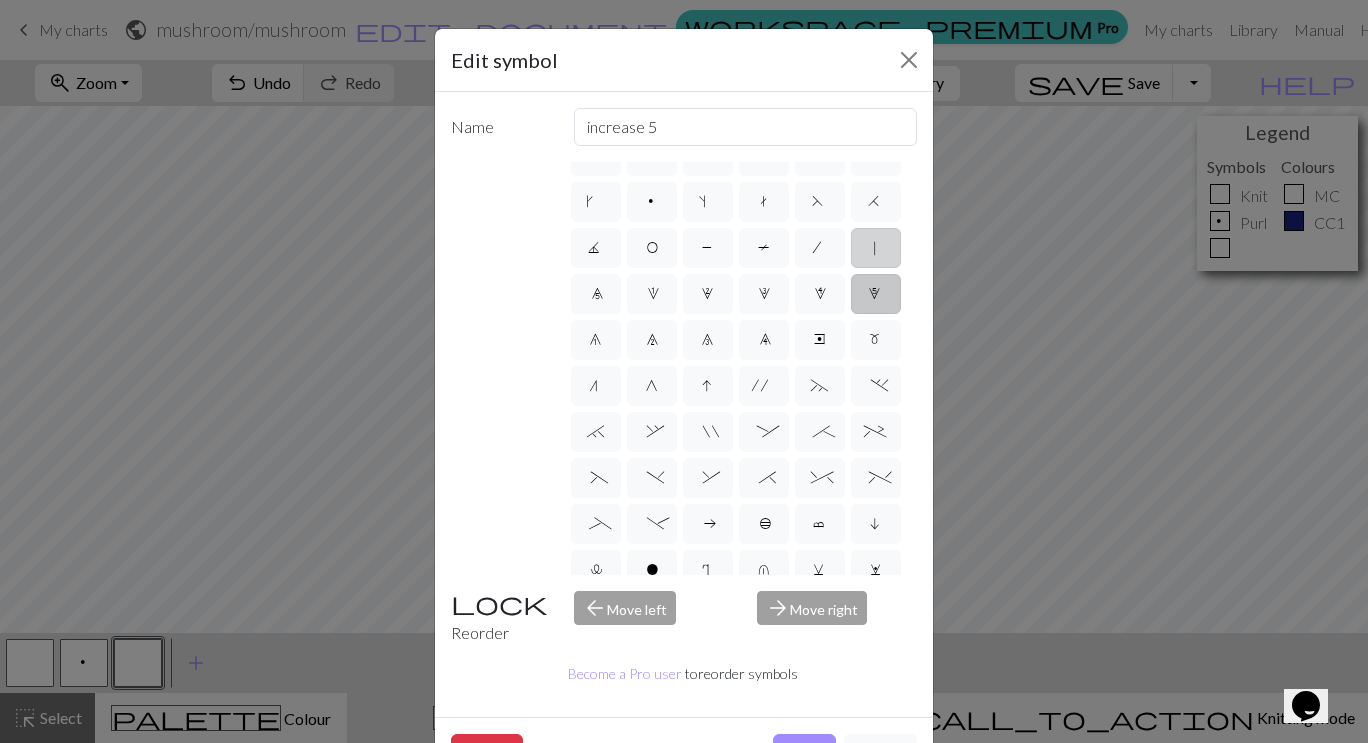 click on "|" at bounding box center (875, 250) 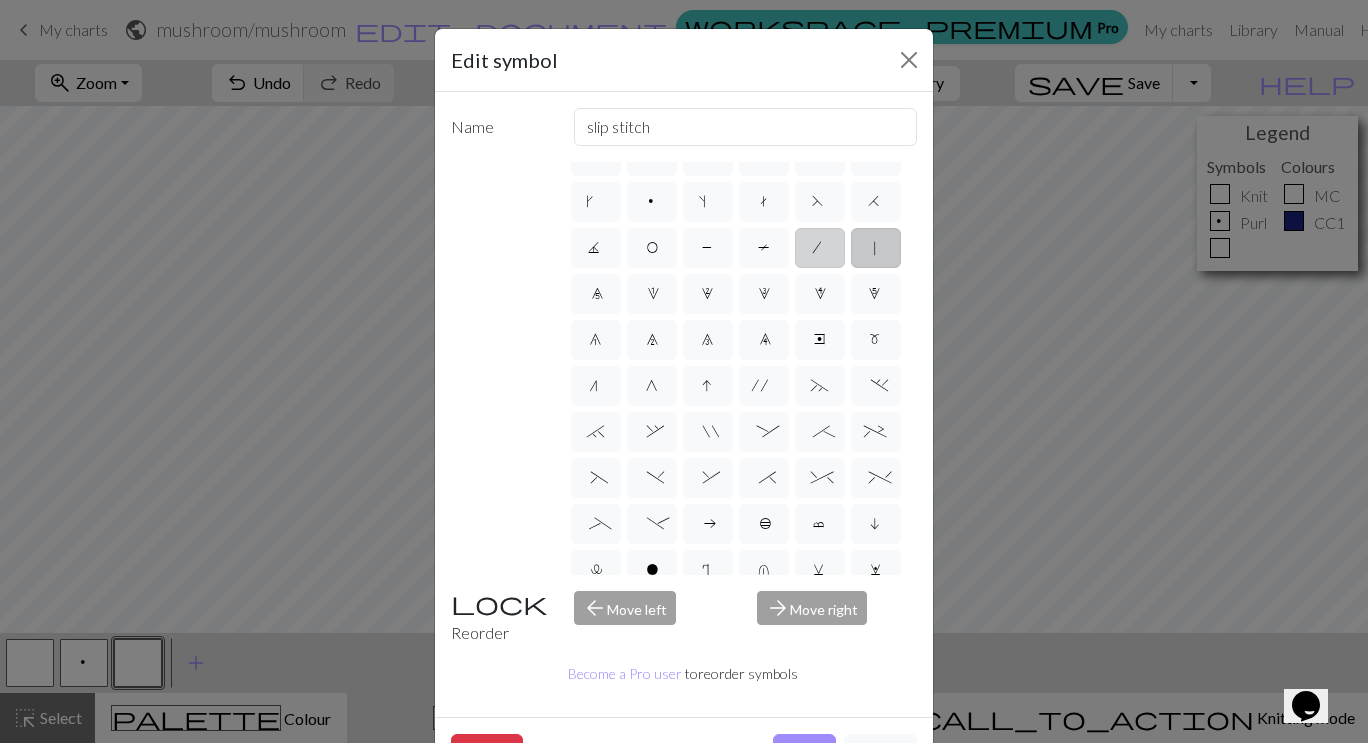 click on "/" at bounding box center [820, 248] 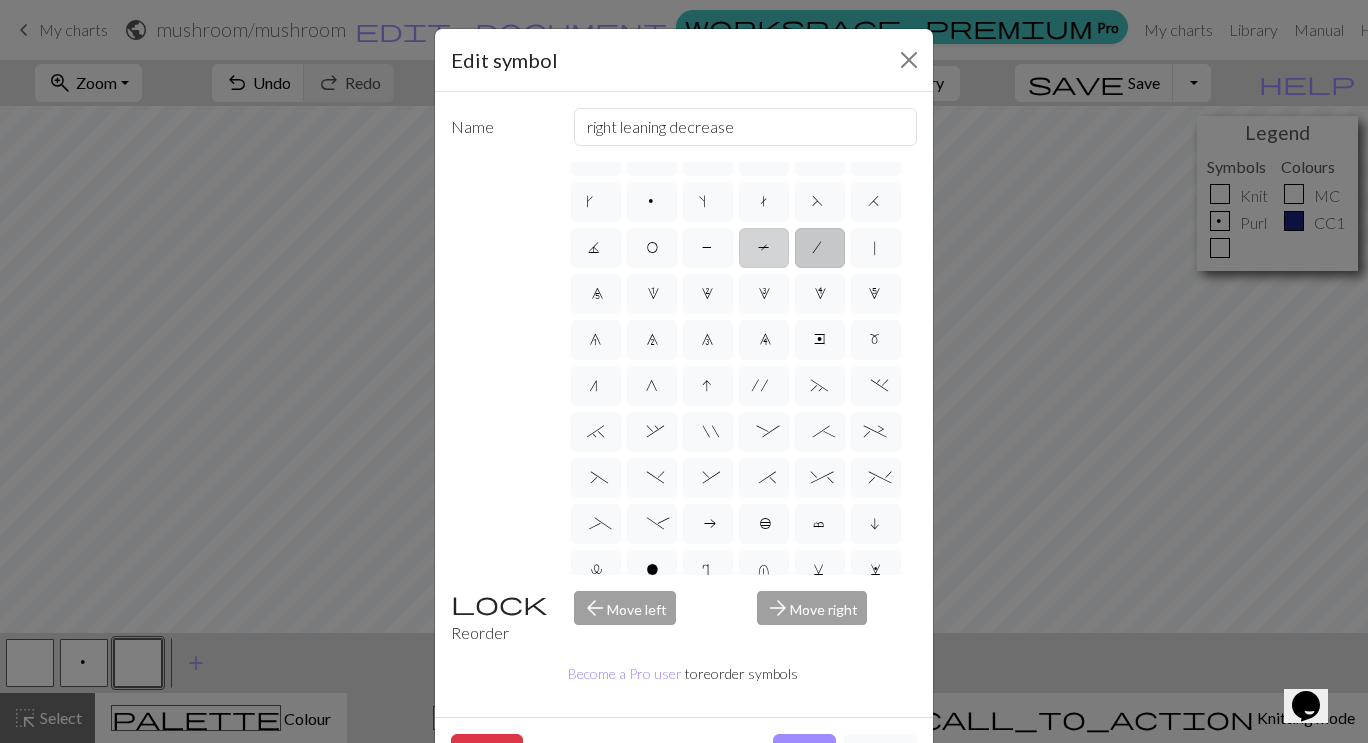 click on "T" at bounding box center [764, 248] 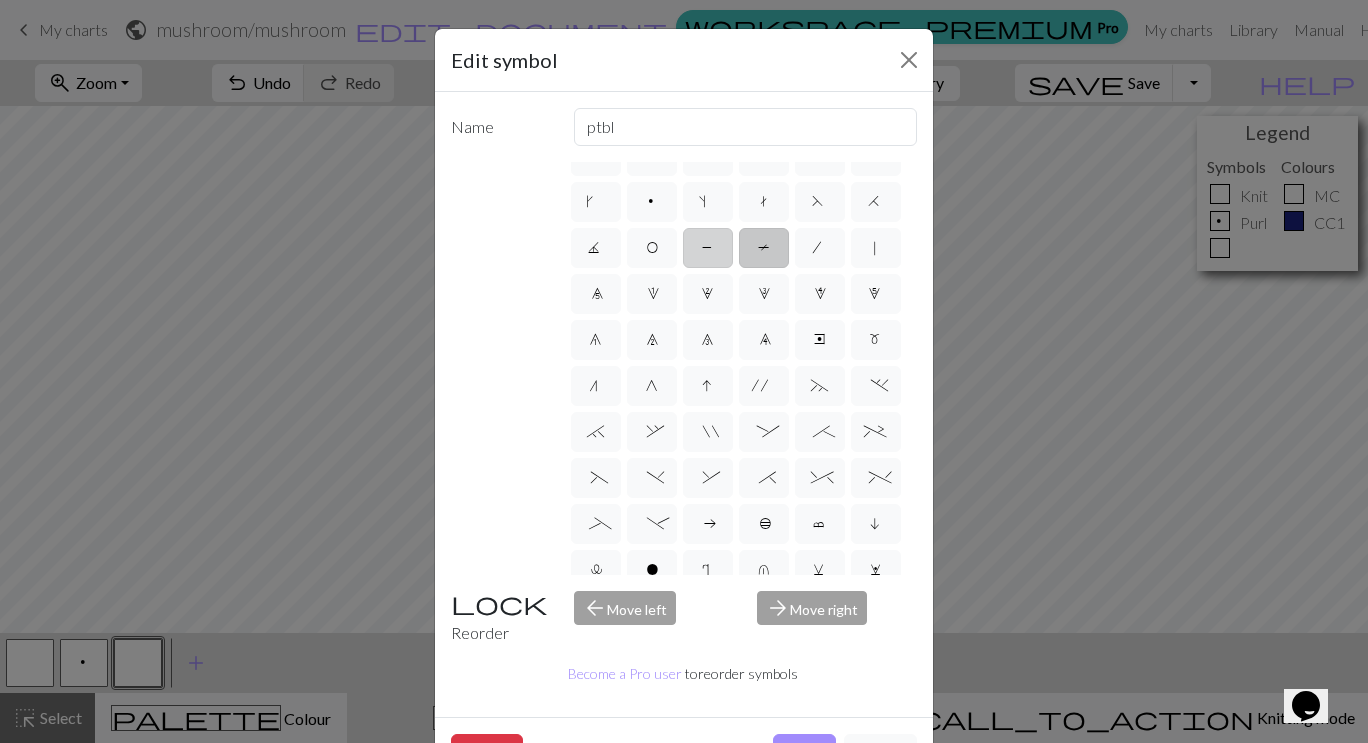 click on "P" at bounding box center (708, 248) 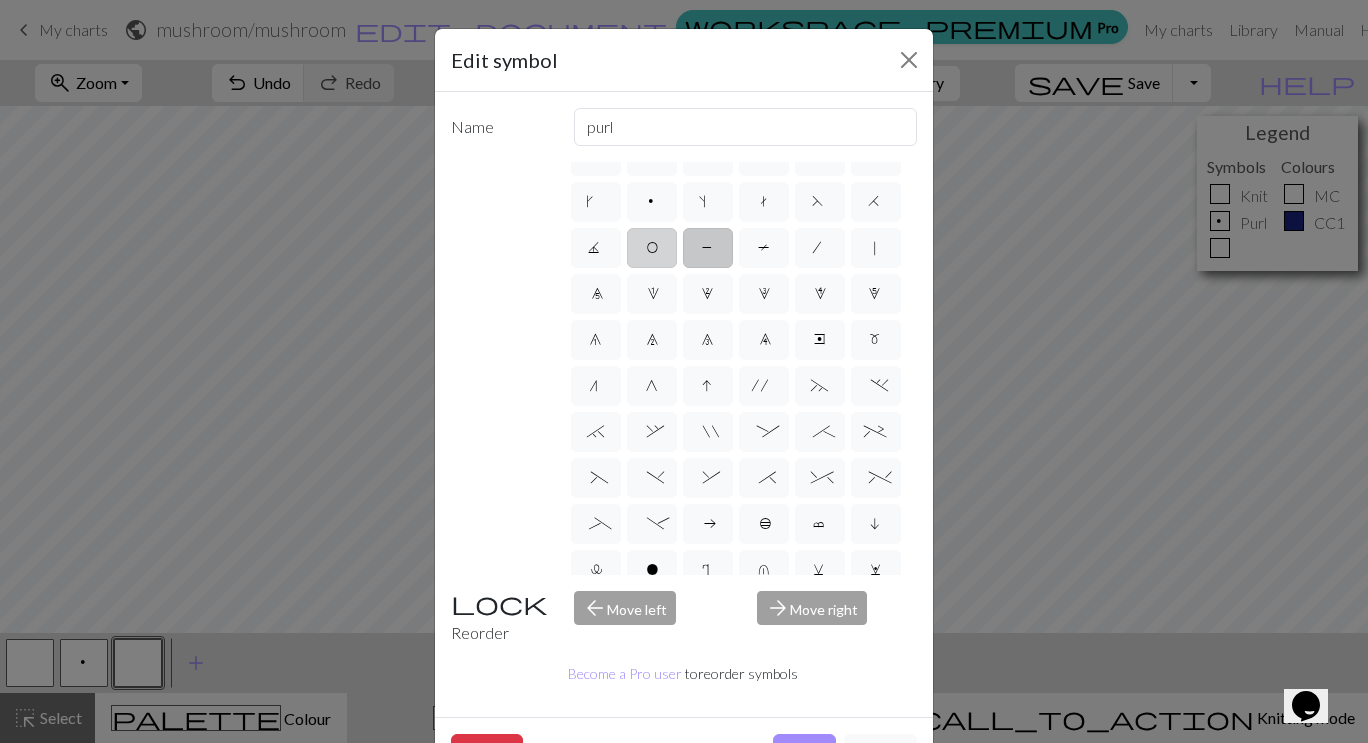 click on "O" at bounding box center (652, 248) 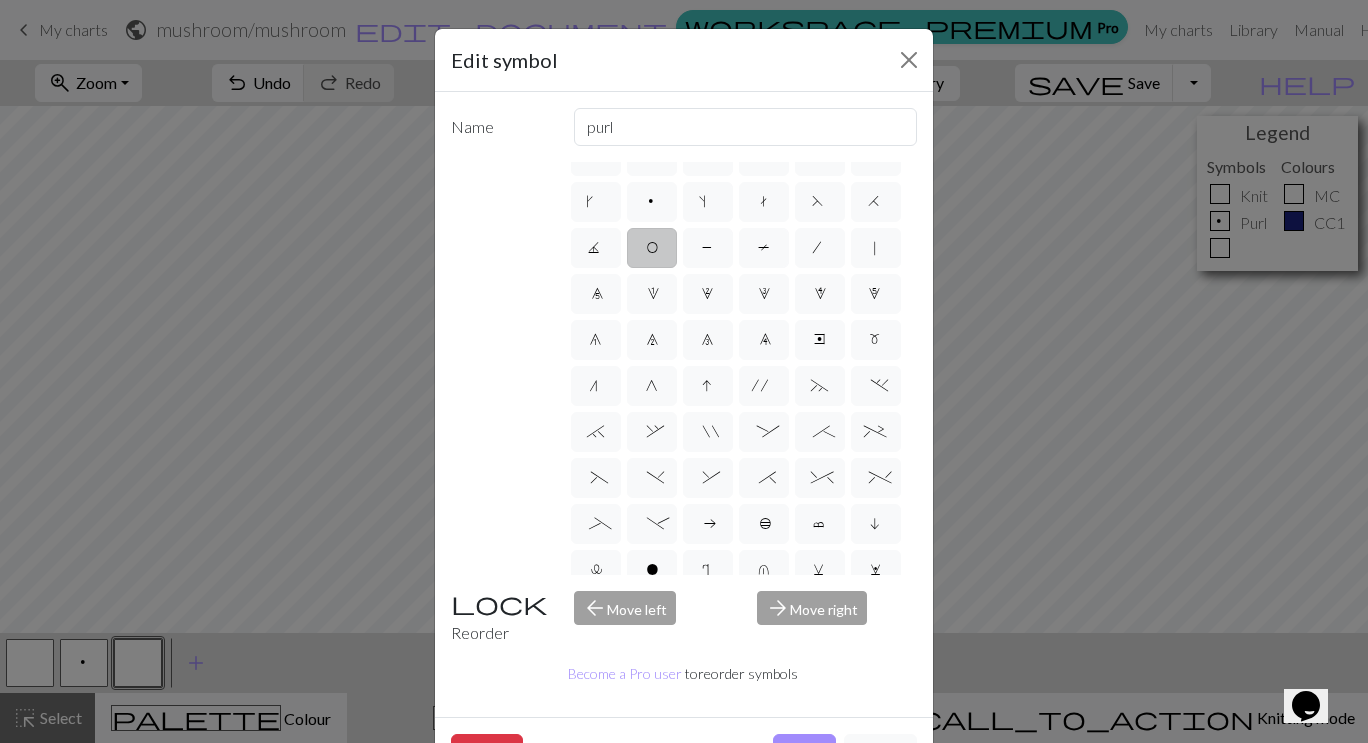 type on "yo" 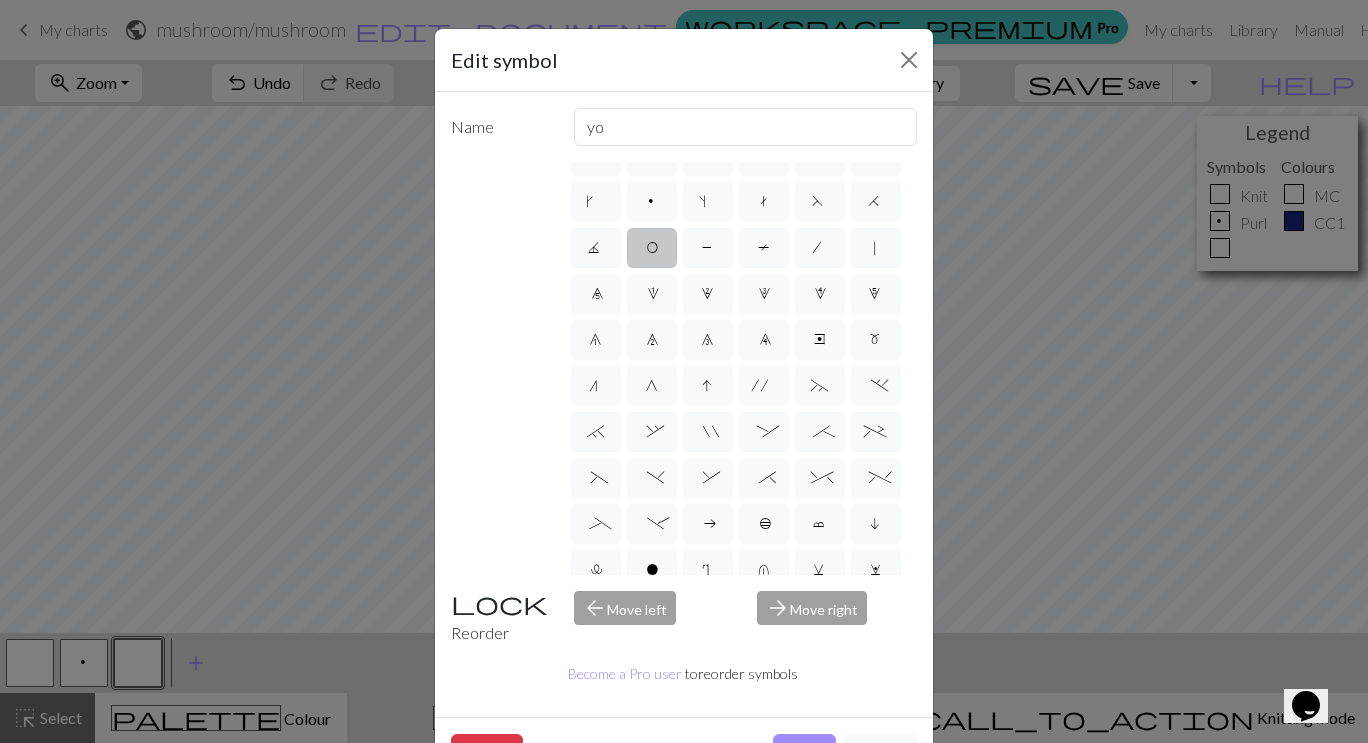 click on "d f g h j k p s t F H J O P T / | 0 1 2 3 4 5 6 7 8 9 e m n G I ' ~ . ` , " : ; + ( ) & * ^ % _ - a b c i l o r u v w x y z A B C D E K L M N R S U V W X Y < >" at bounding box center (743, 368) 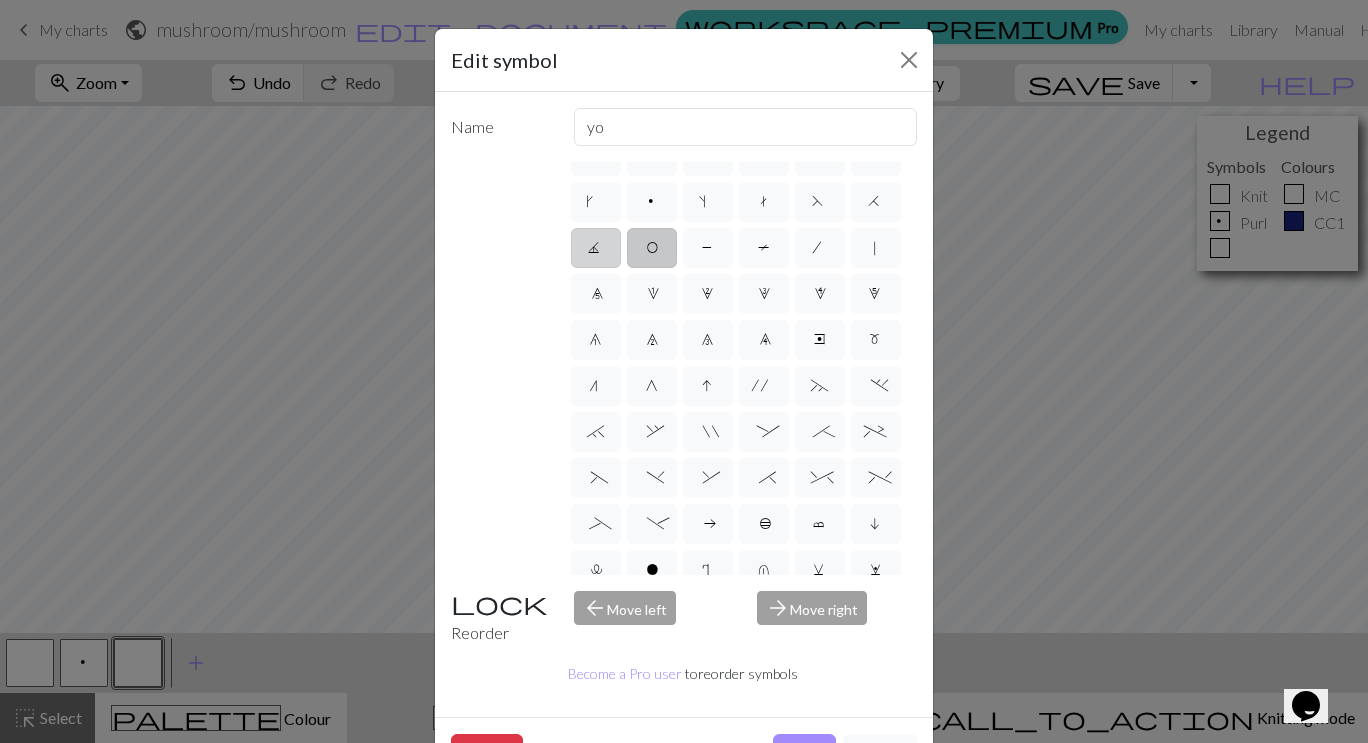click on "J" at bounding box center [596, 250] 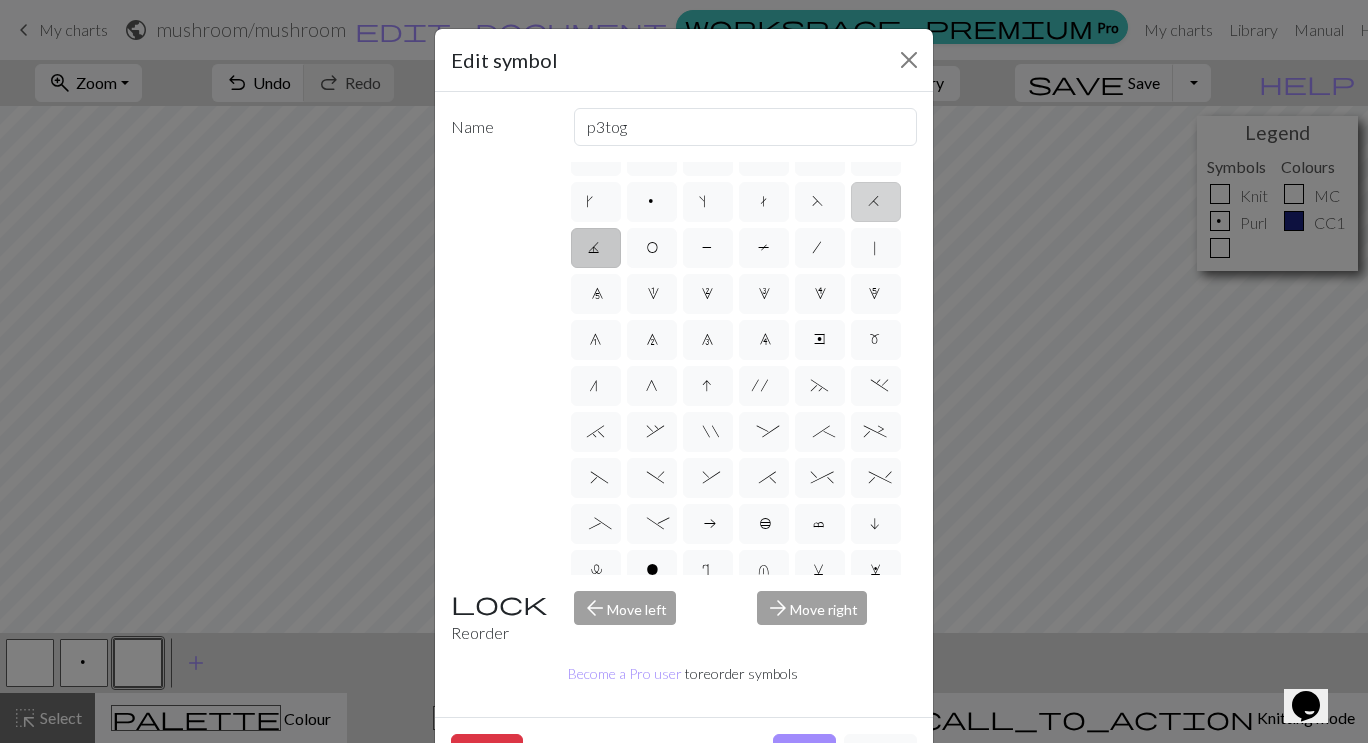 click on "H" at bounding box center [876, 204] 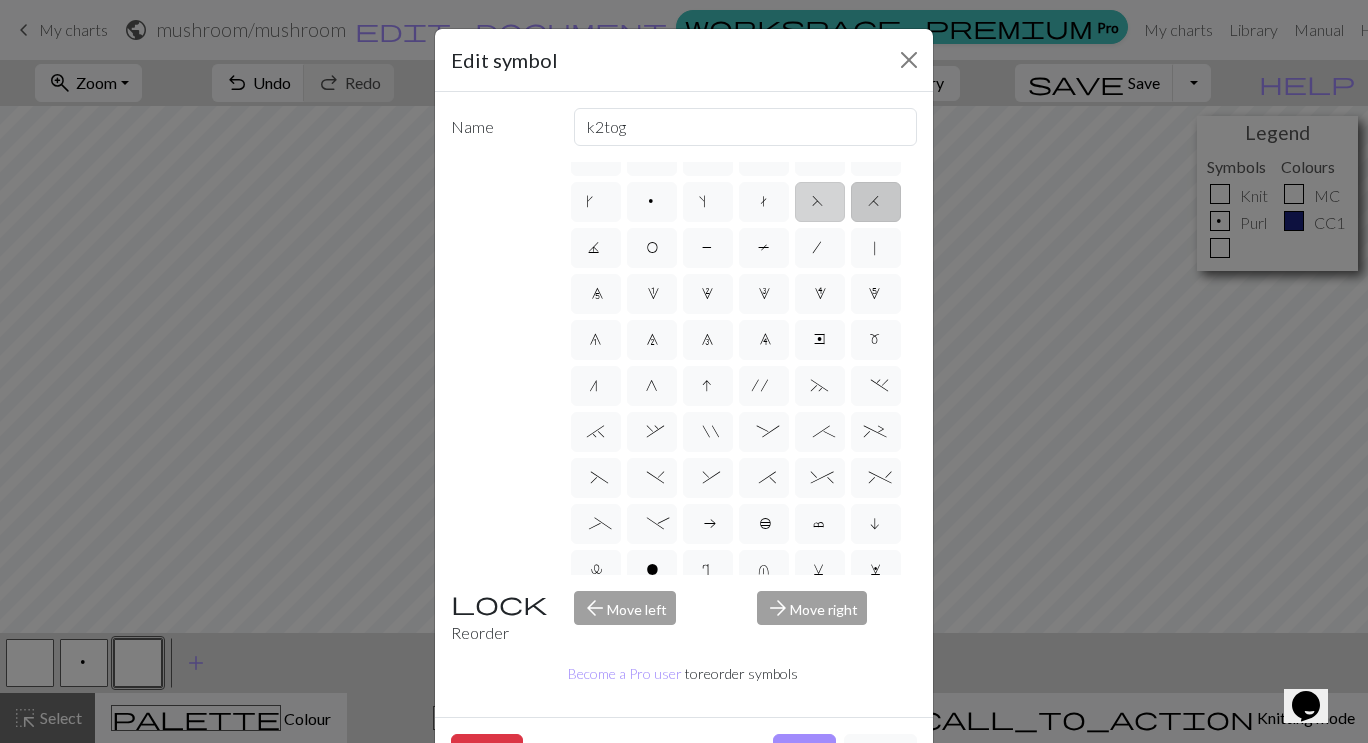 click on "F" at bounding box center [820, 202] 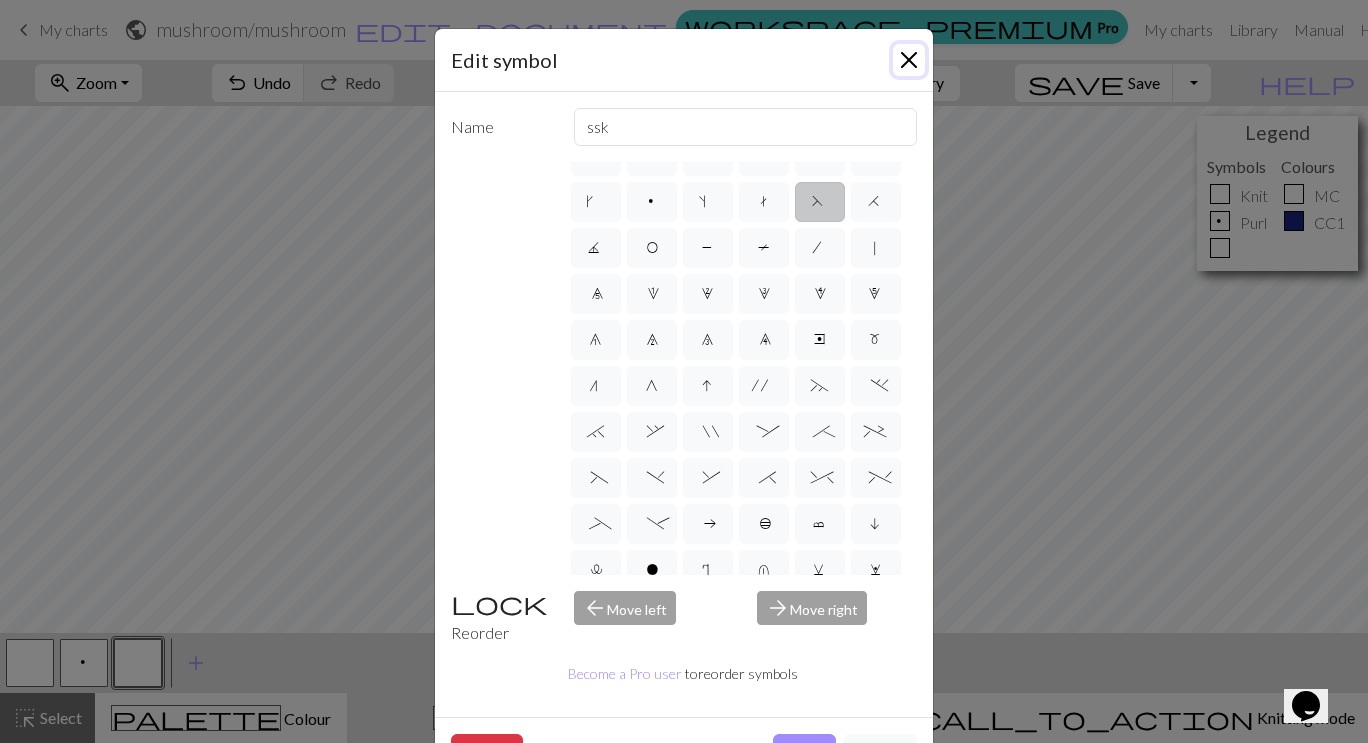 click at bounding box center (909, 60) 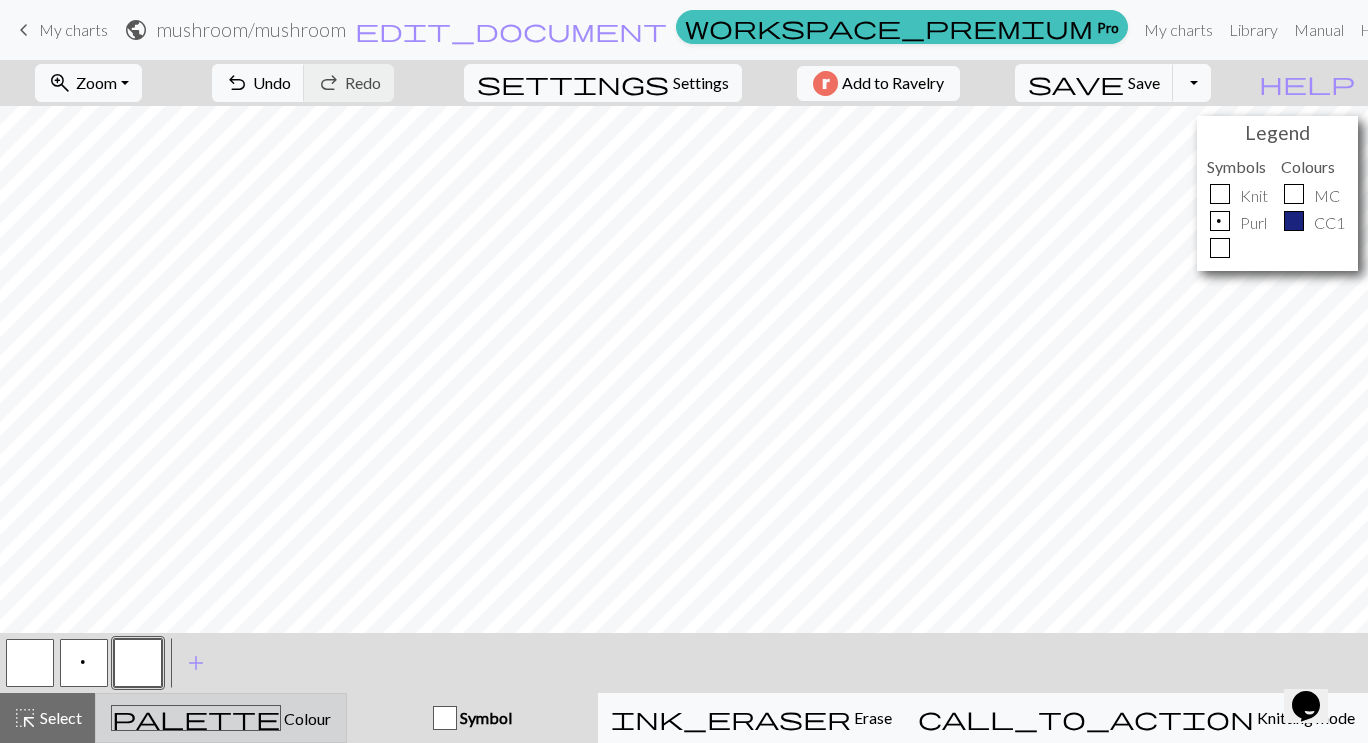 click on "palette   Colour   Colour" at bounding box center [221, 718] 